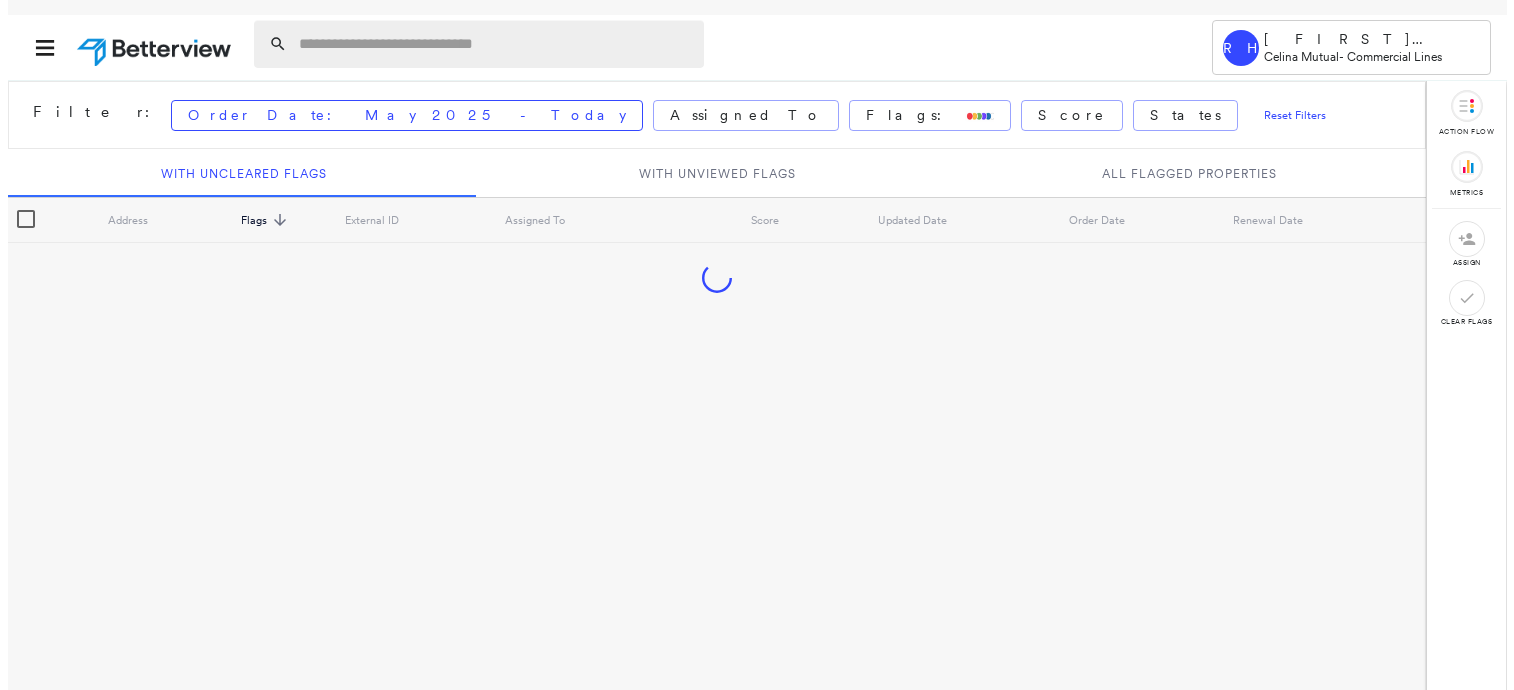 scroll, scrollTop: 0, scrollLeft: 0, axis: both 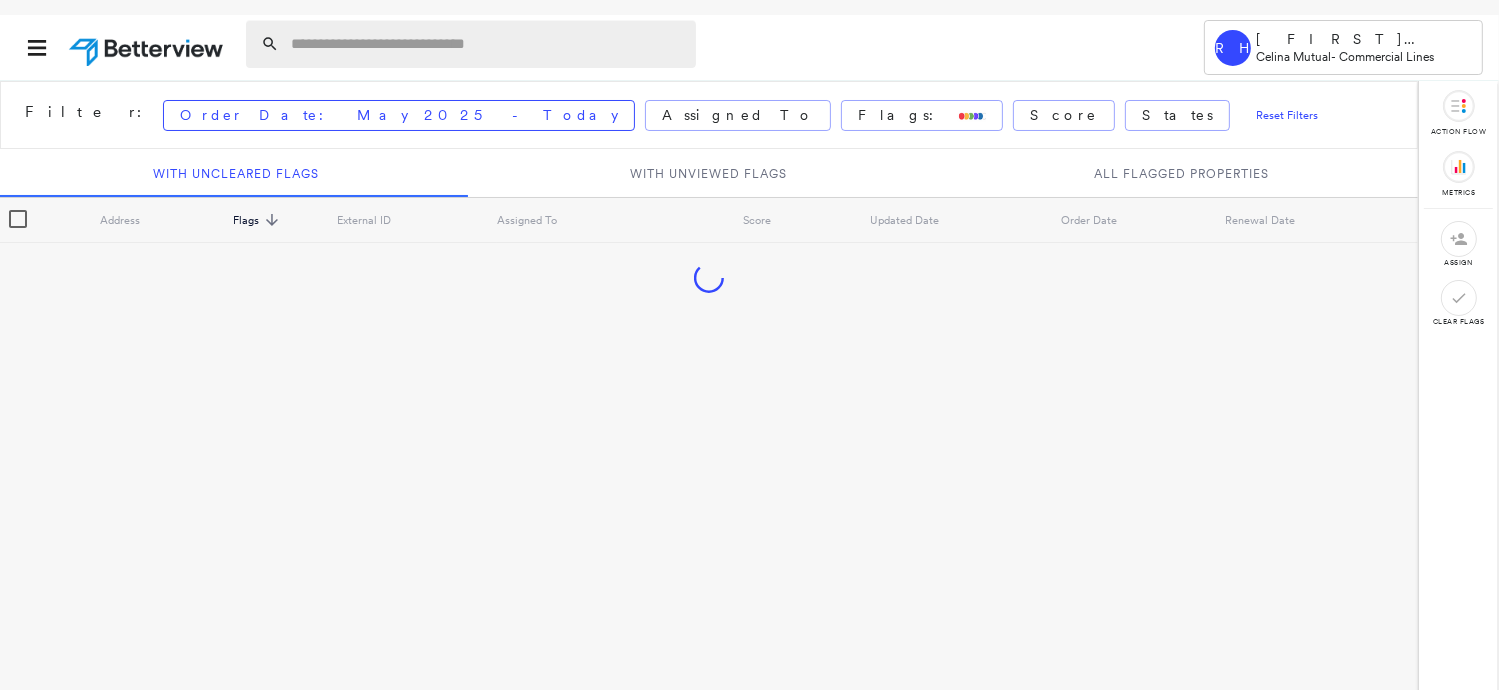 click at bounding box center (487, 44) 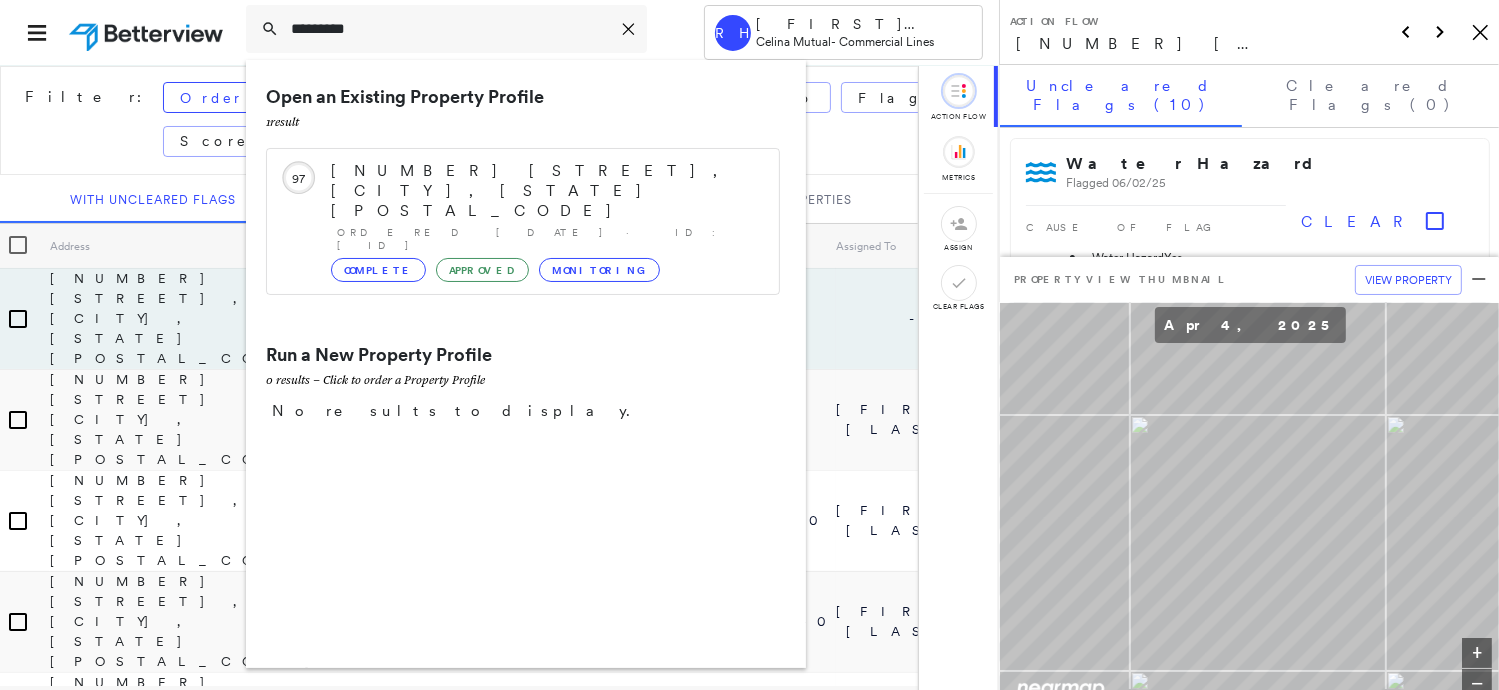type on "*********" 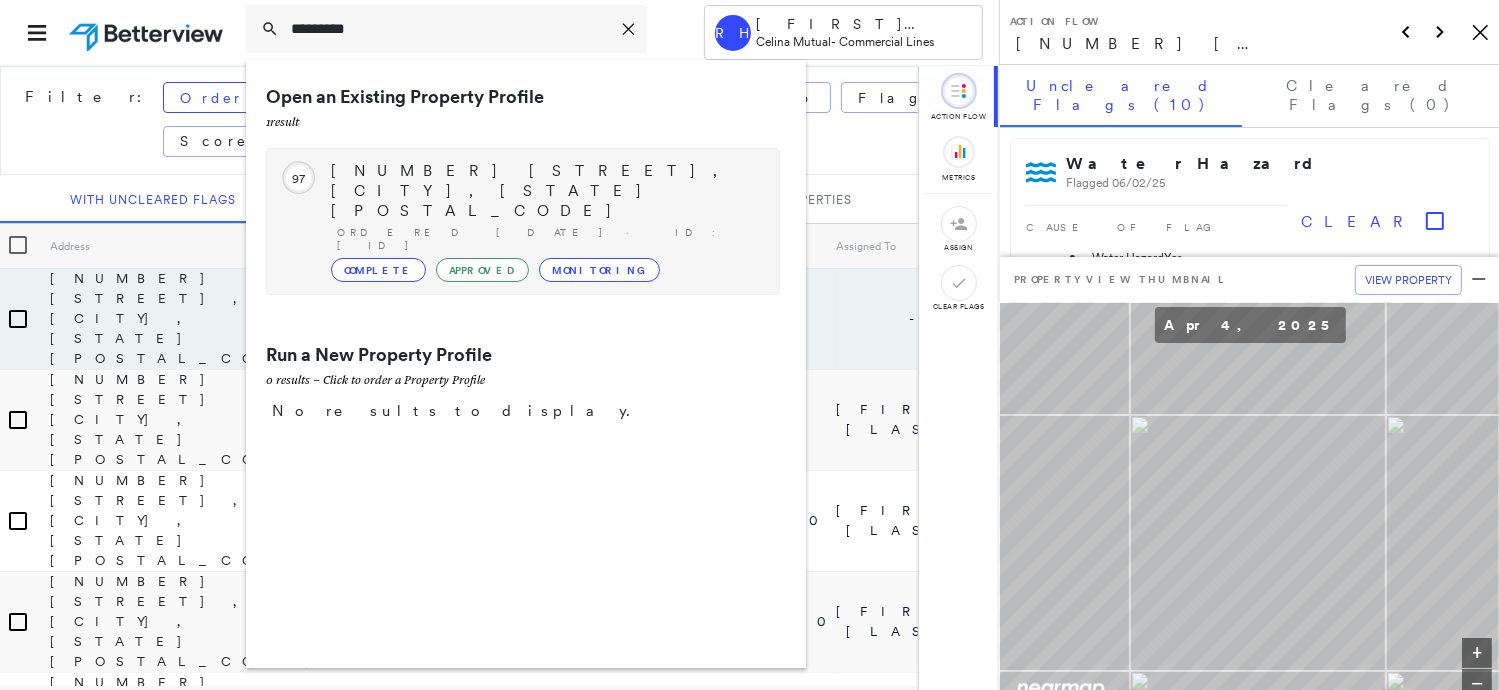 click on "[NUMBER] [STREET], [CITY], [STATE] [POSTAL_CODE]" at bounding box center (545, 191) 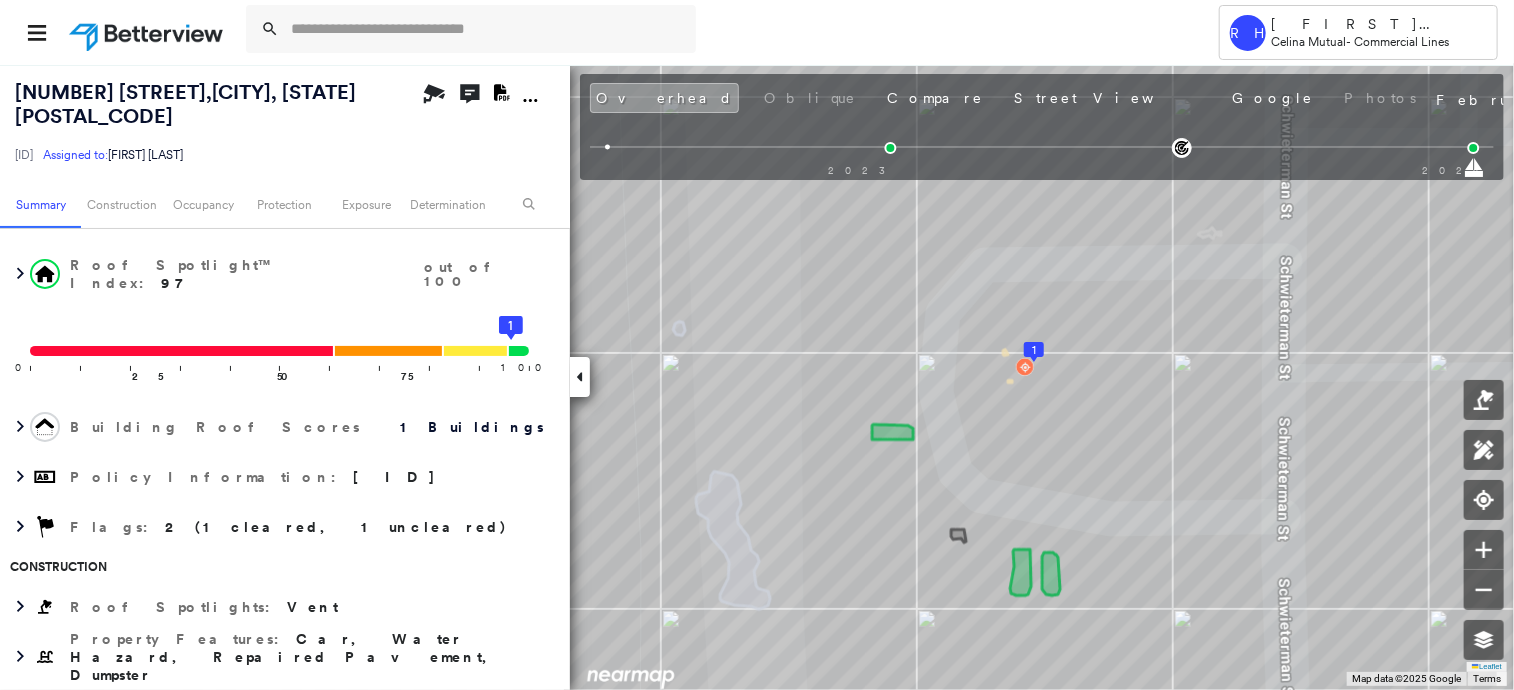 scroll, scrollTop: 200, scrollLeft: 0, axis: vertical 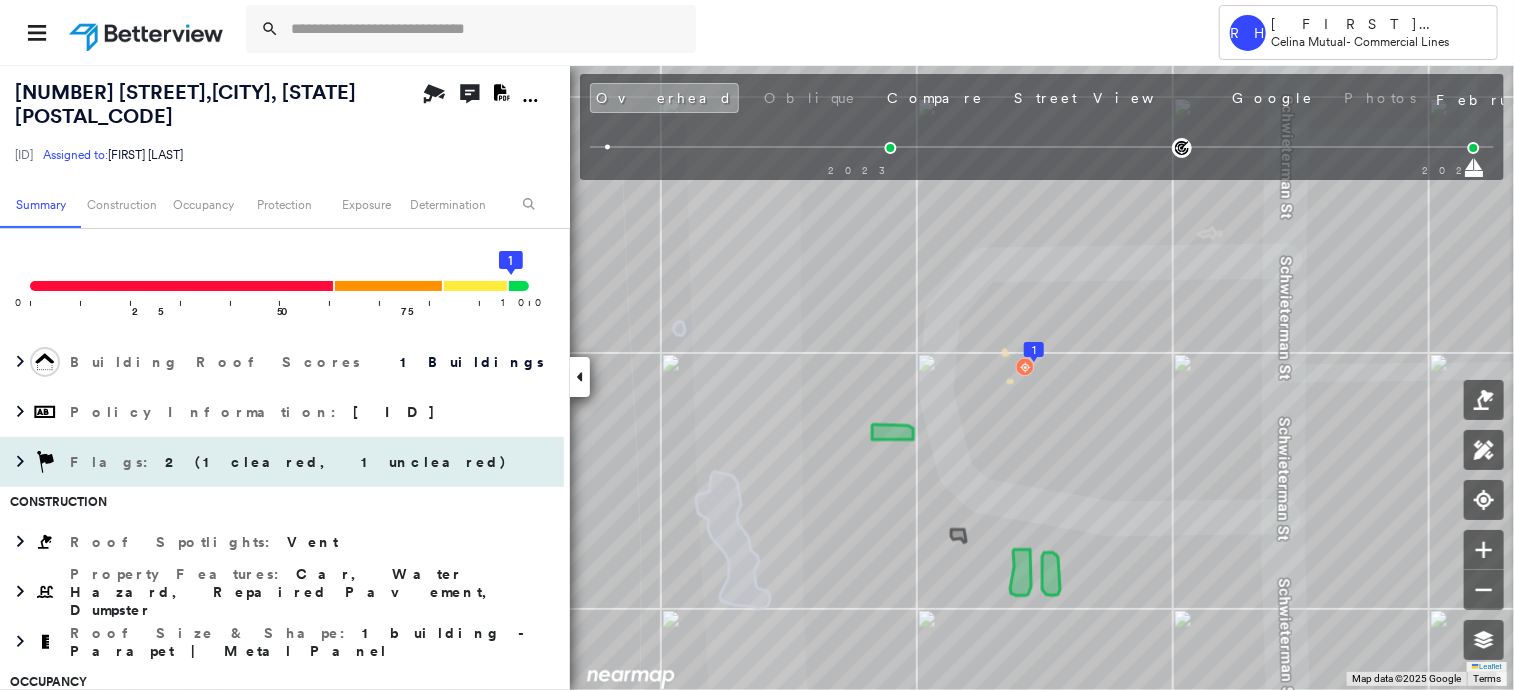 click on "2 (1 cleared, 1 uncleared)" at bounding box center [336, 462] 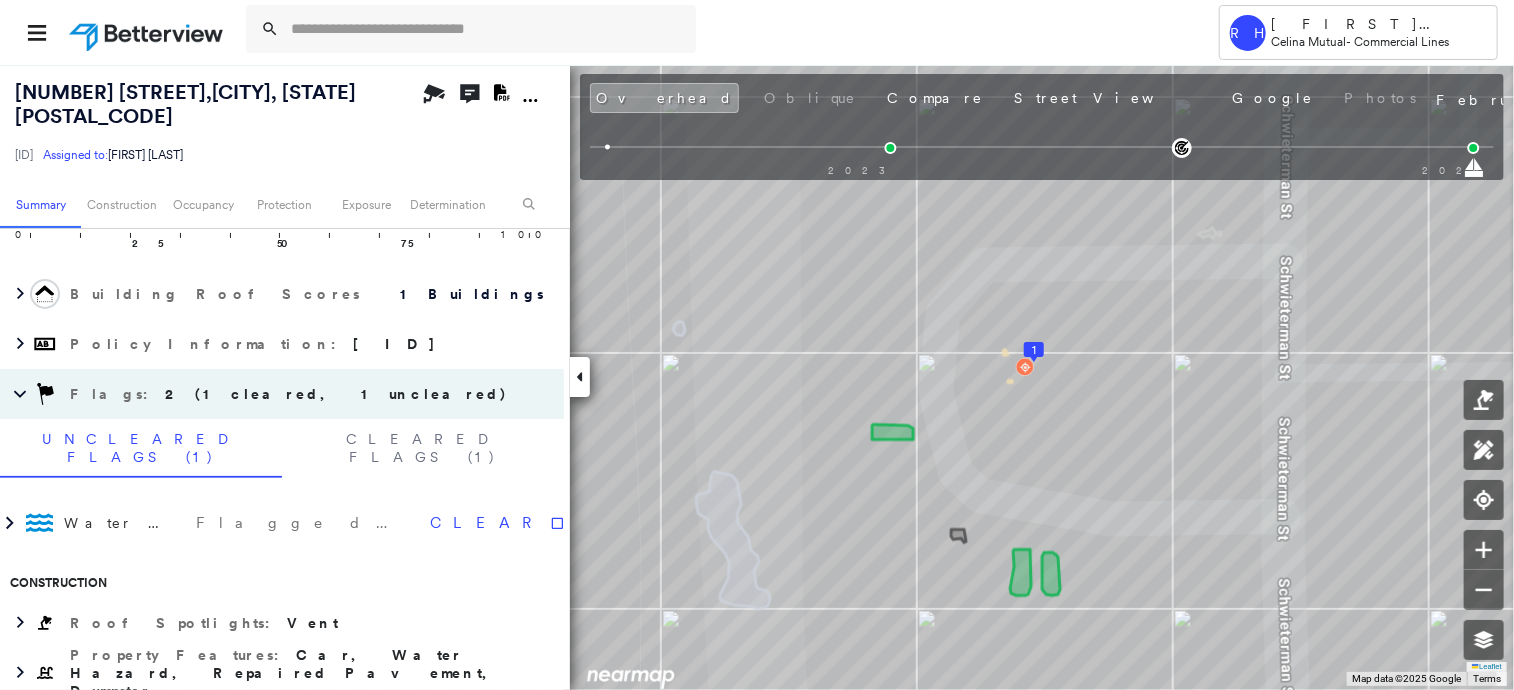 scroll, scrollTop: 300, scrollLeft: 0, axis: vertical 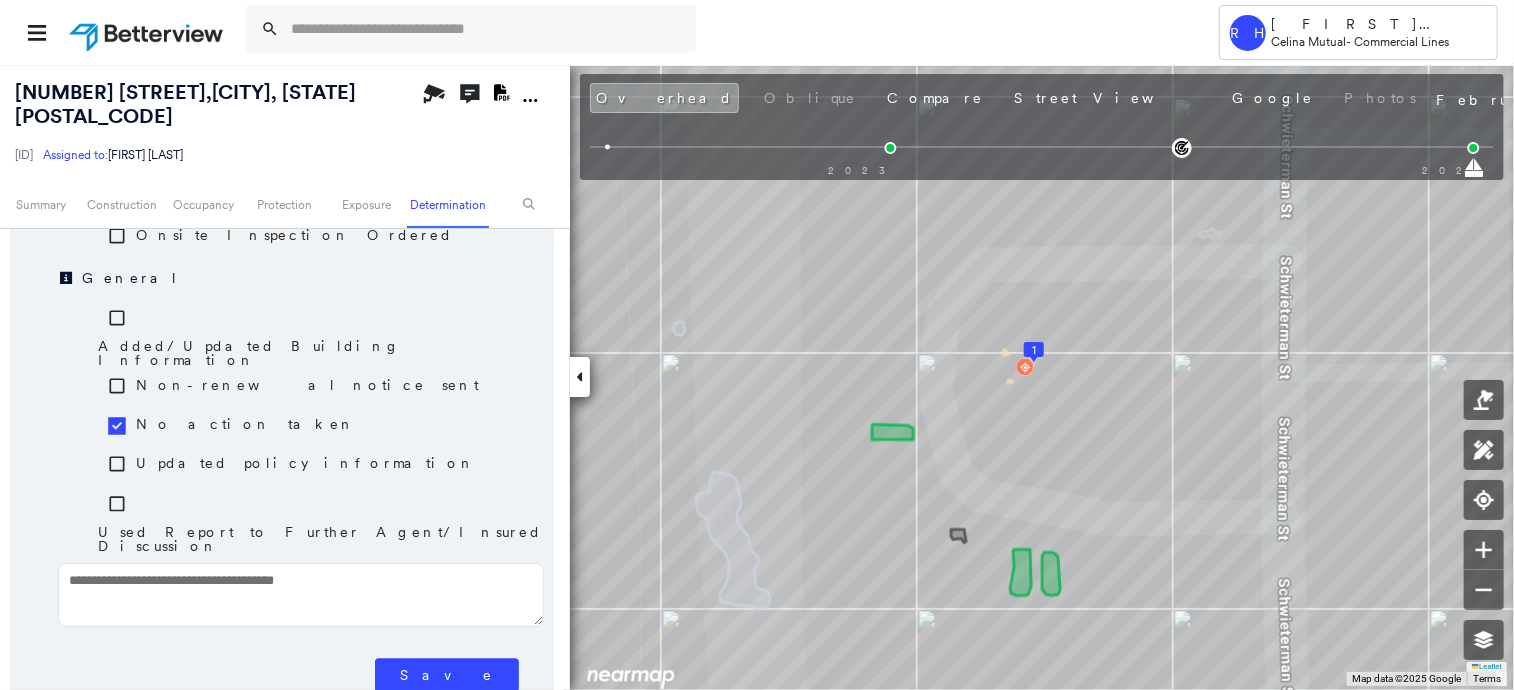 click at bounding box center [301, 595] 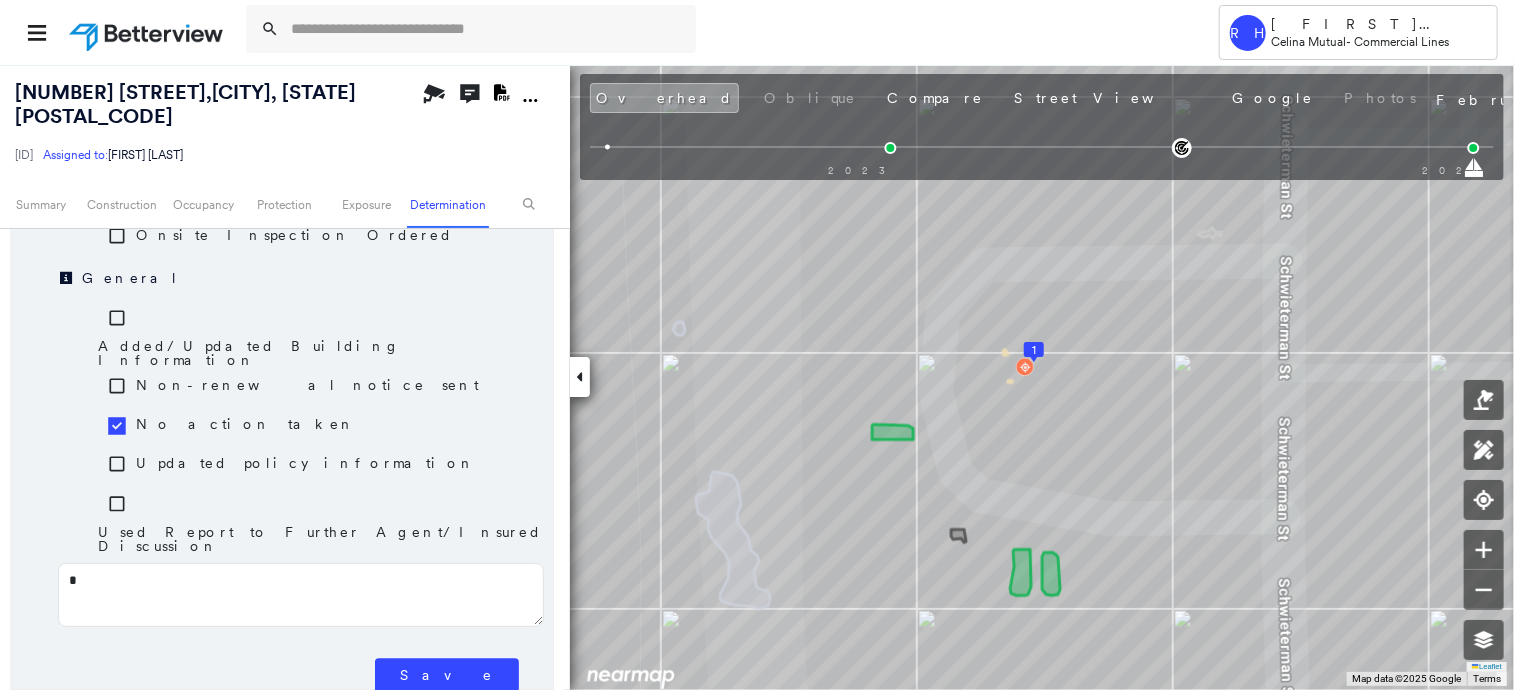 type on "**" 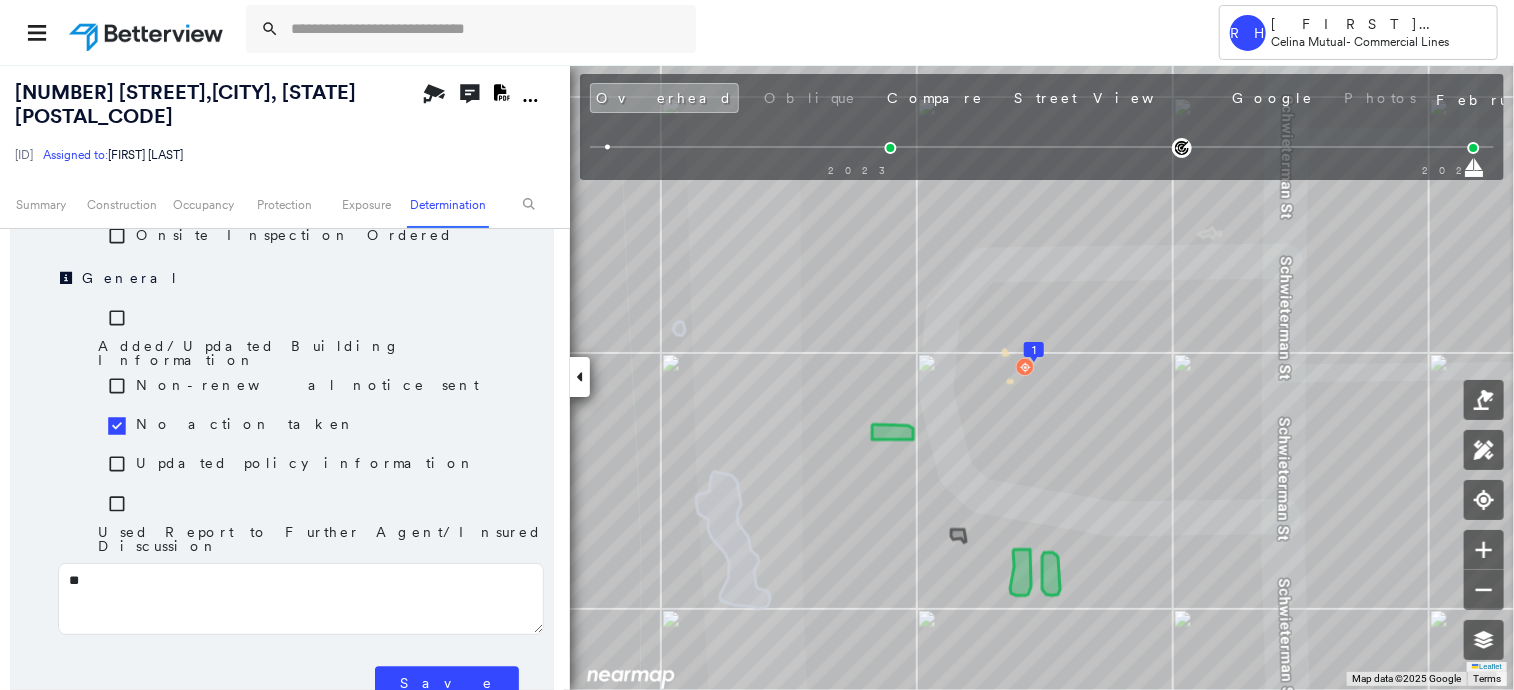 type on "***" 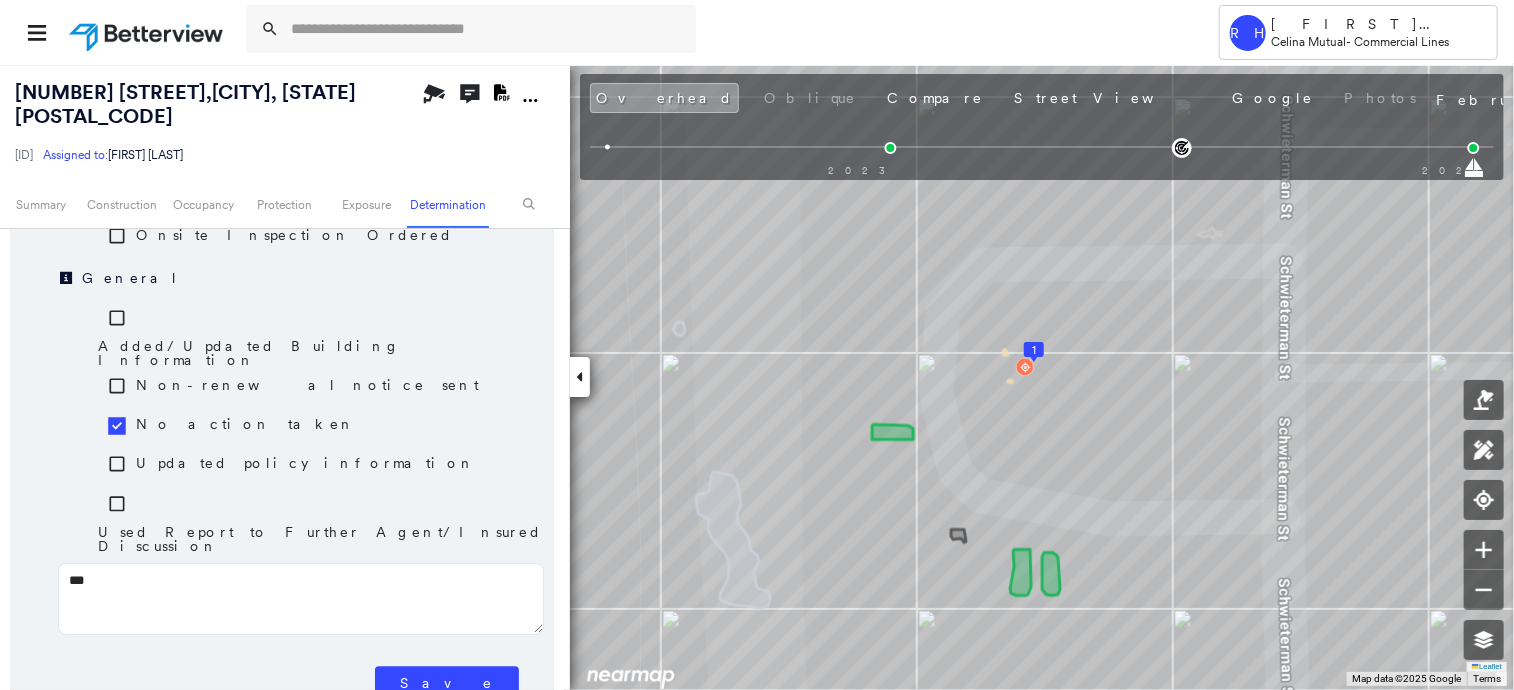 type on "****" 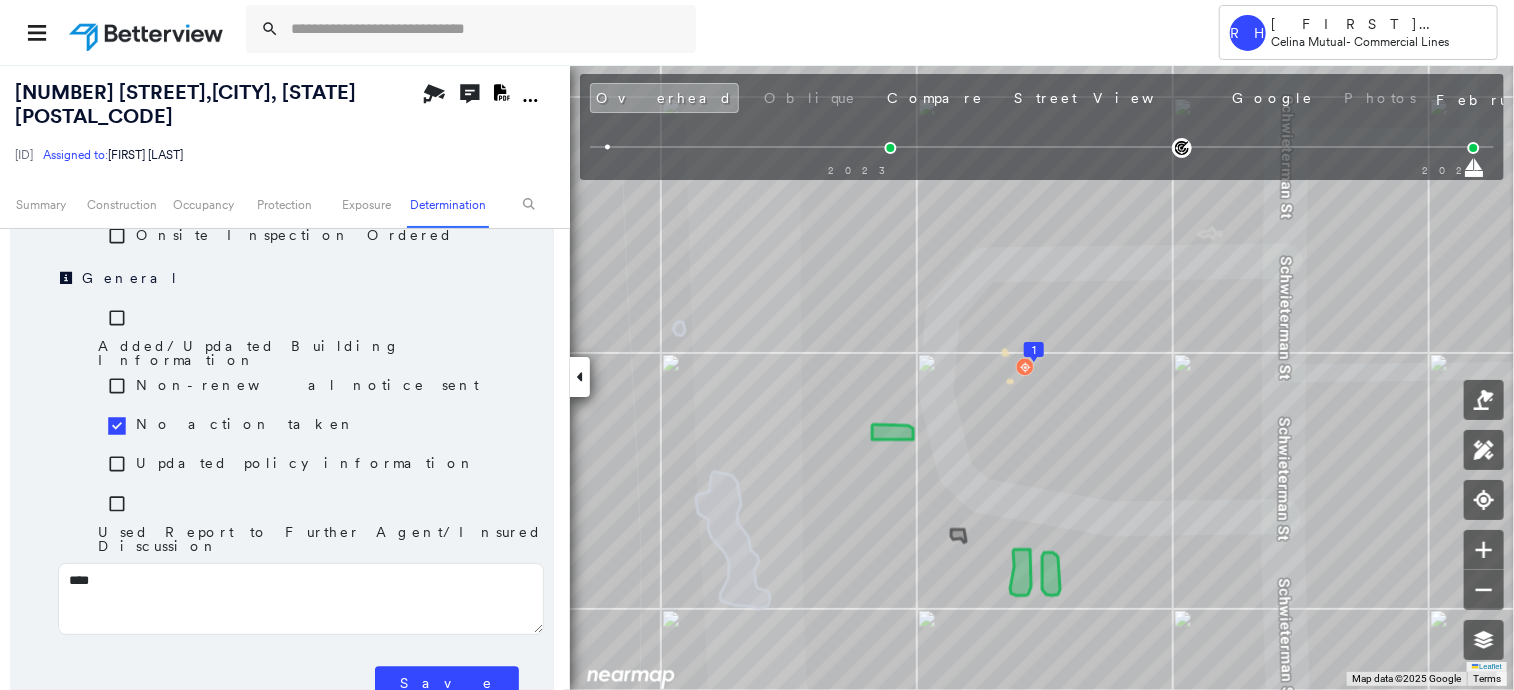 type on "*****" 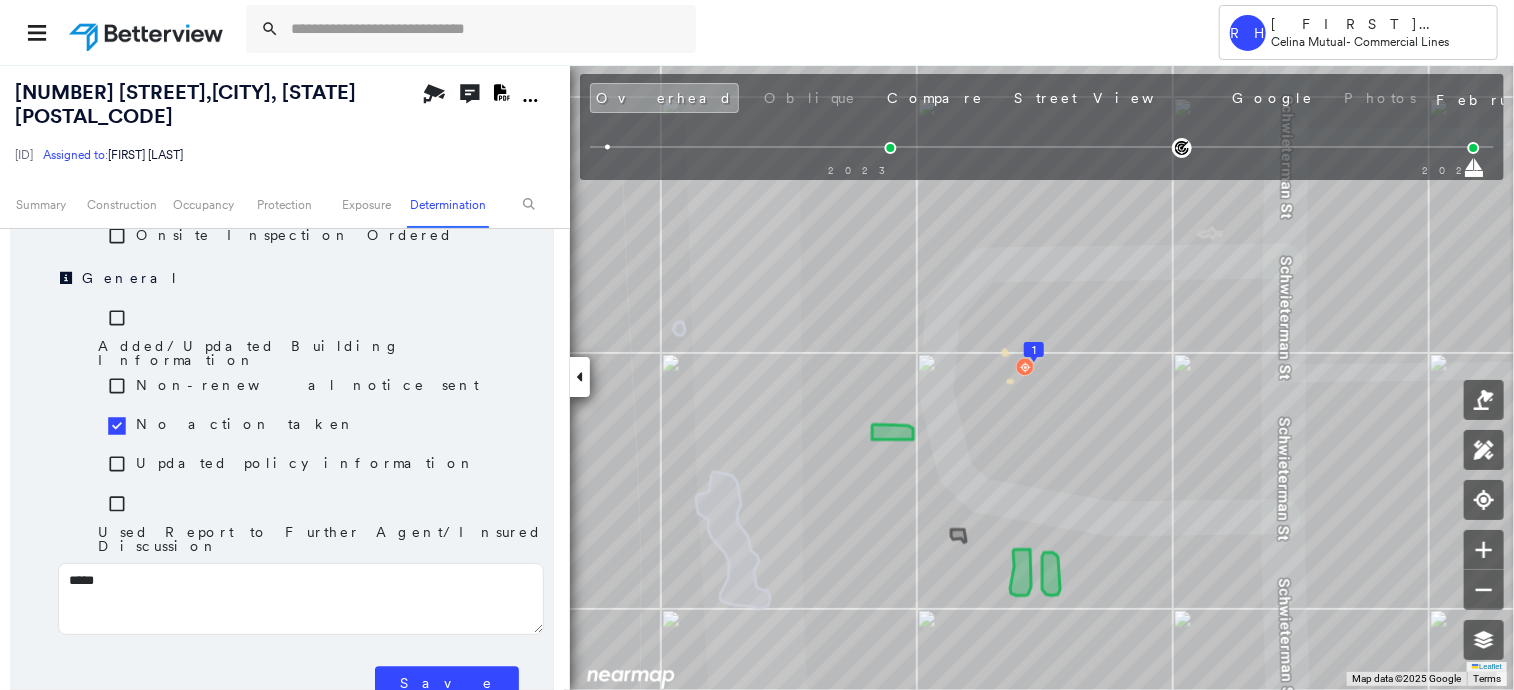 type on "*****" 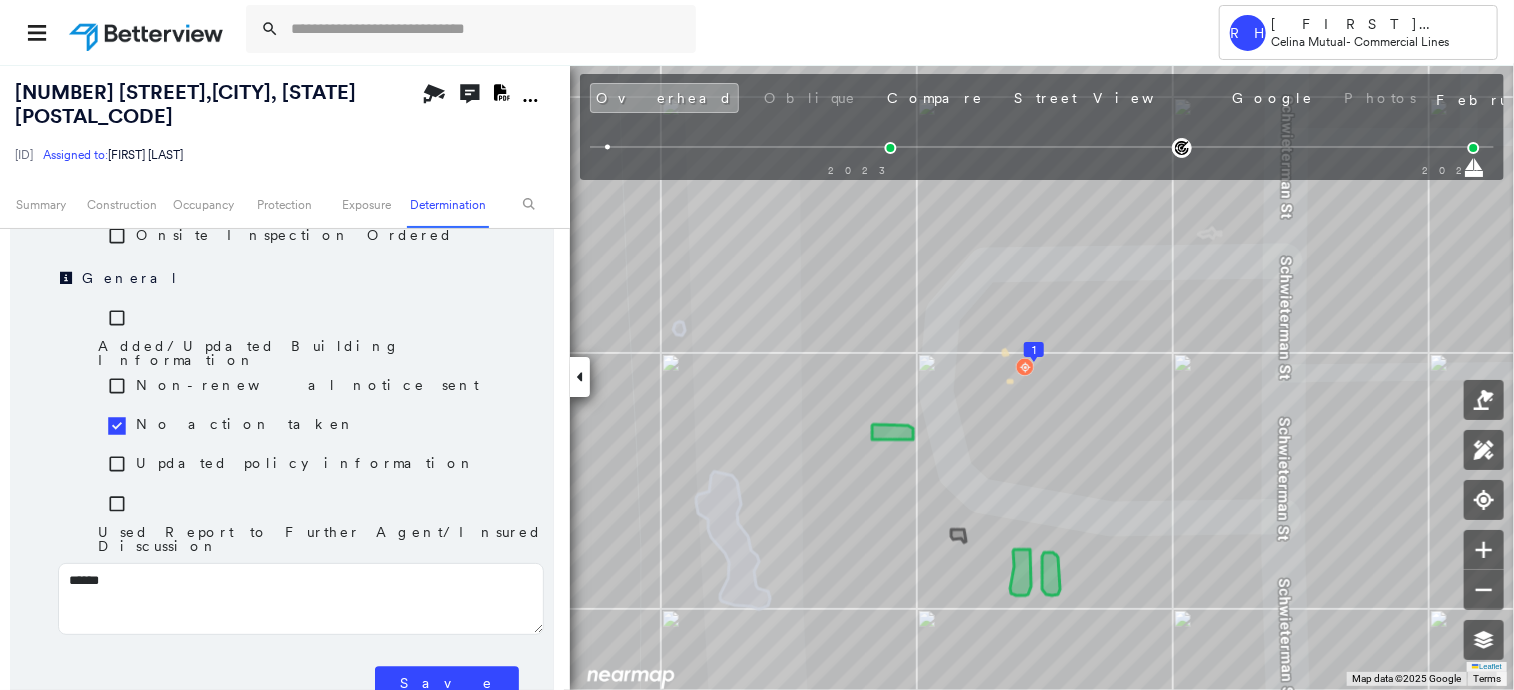 type on "*******" 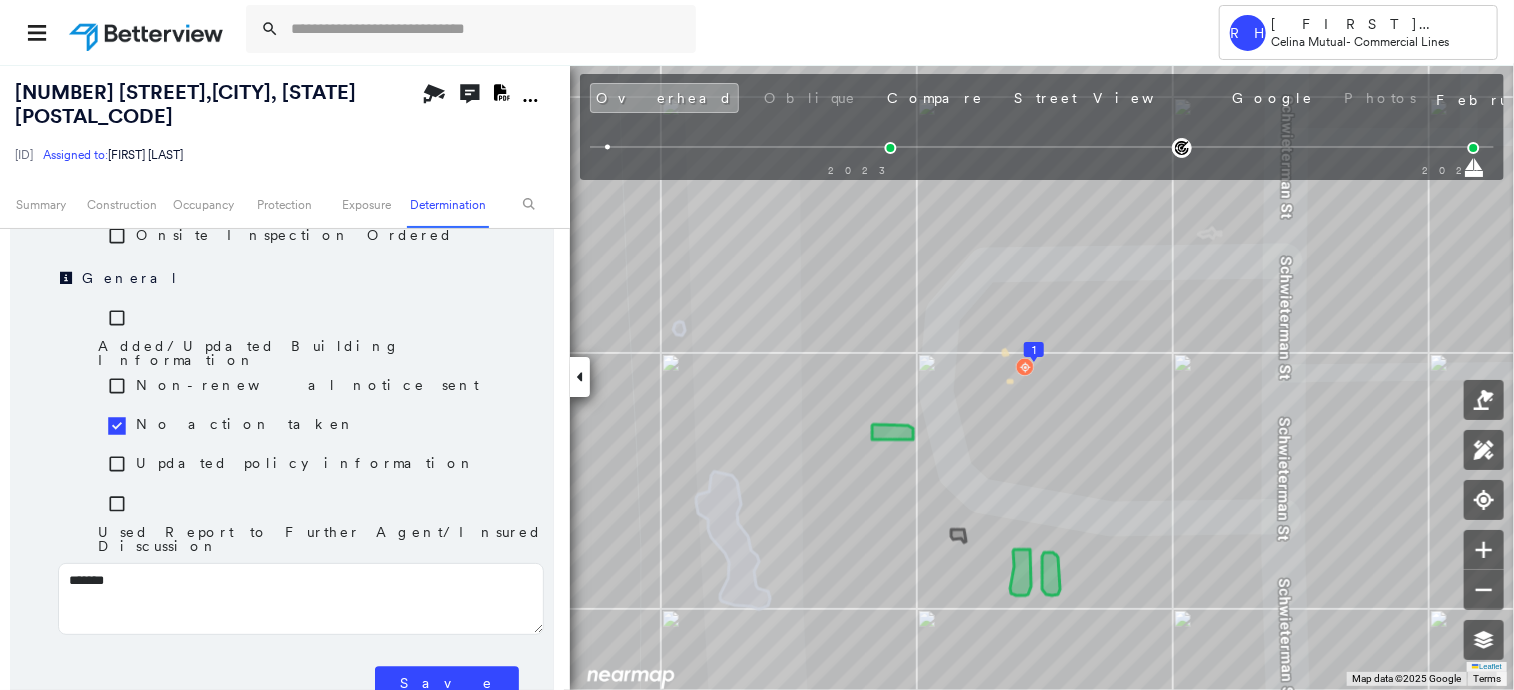 type on "********" 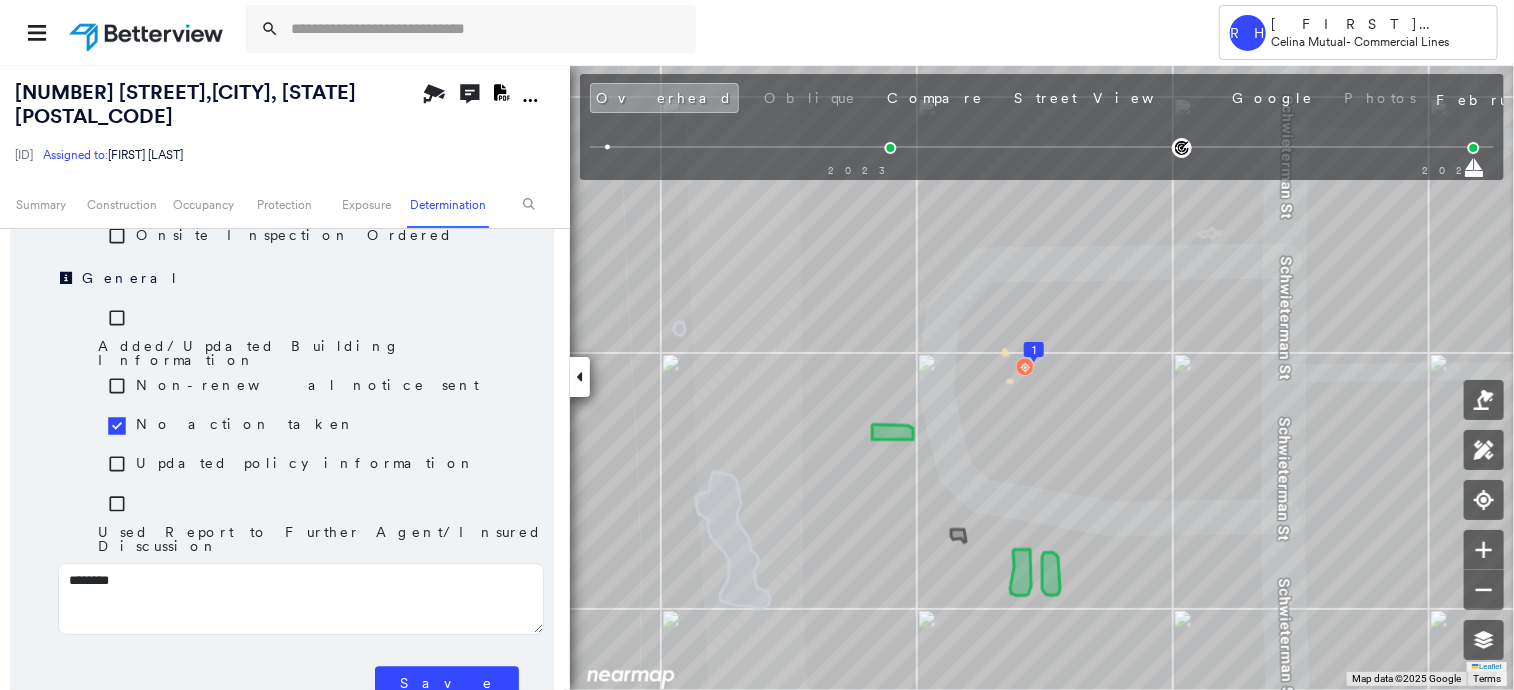 type on "*********" 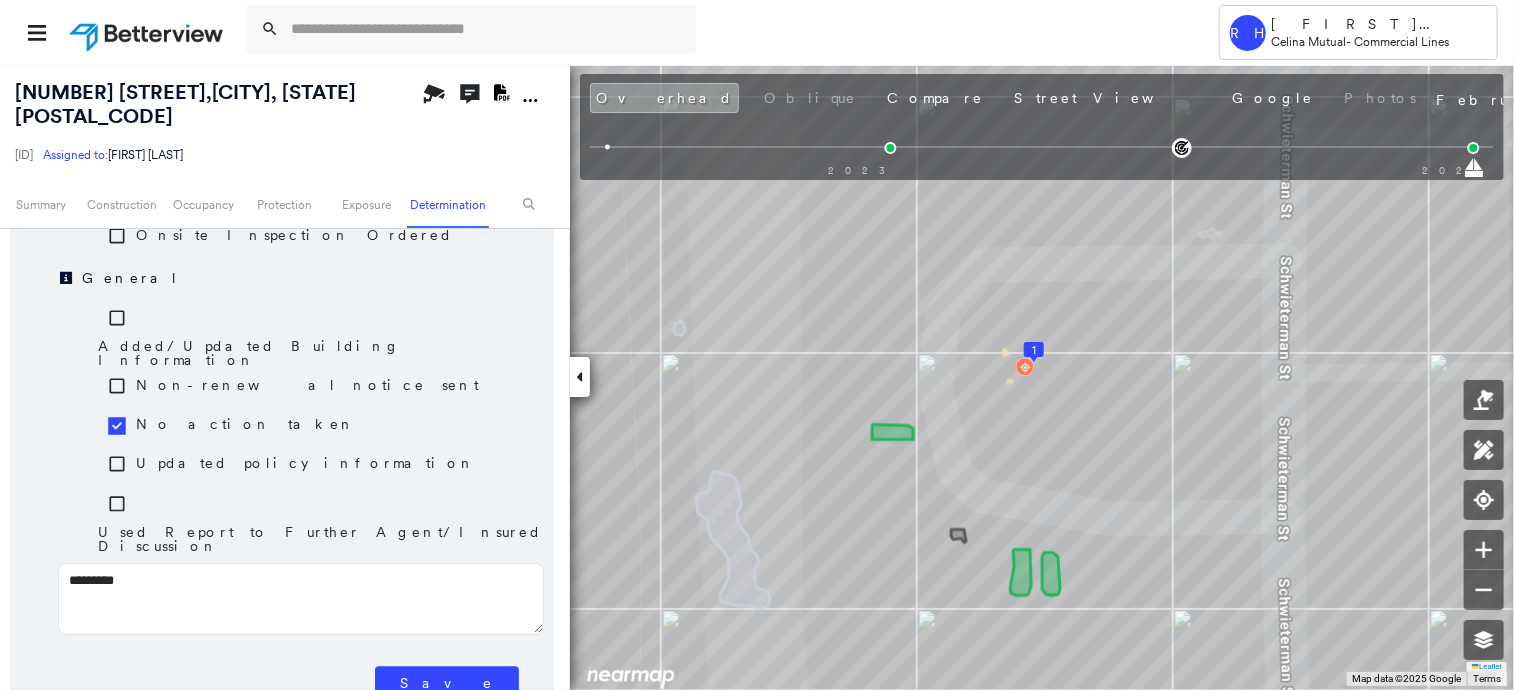 type on "**********" 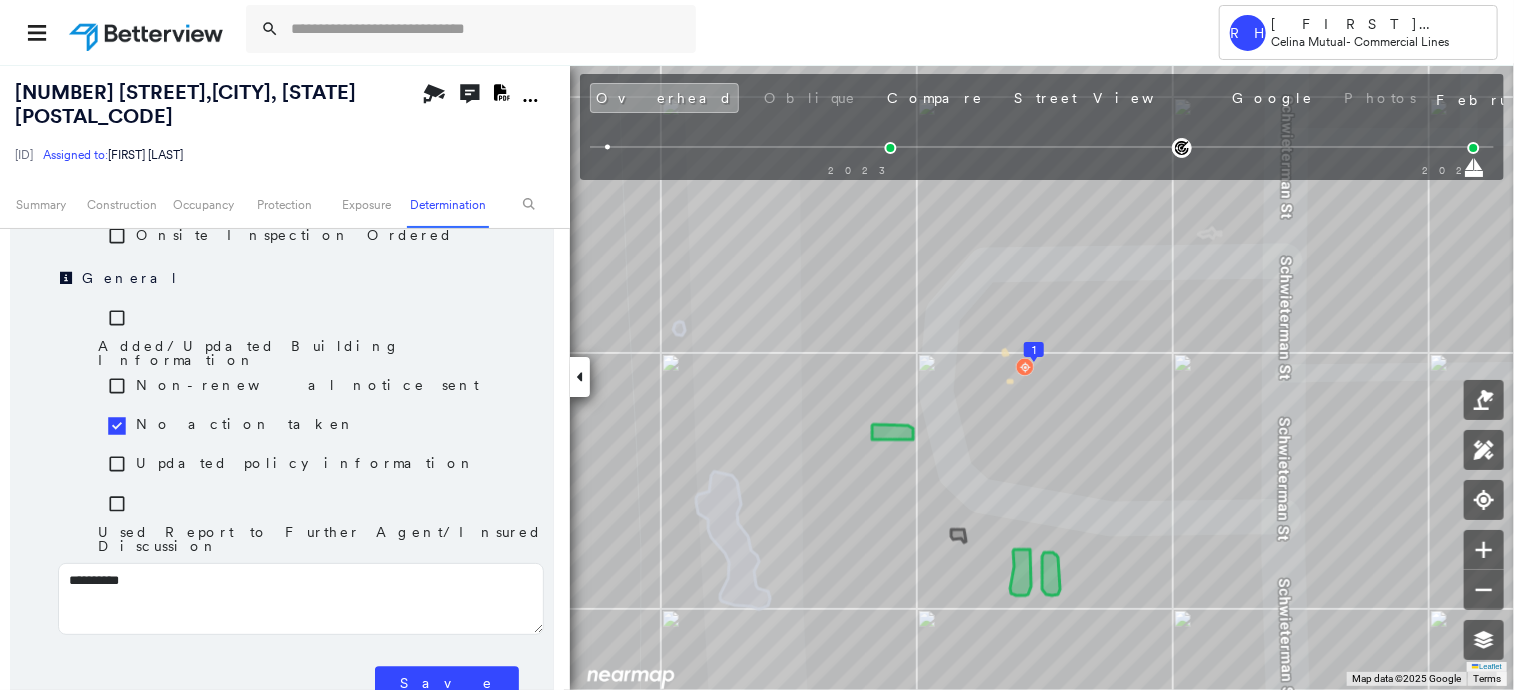 type on "**********" 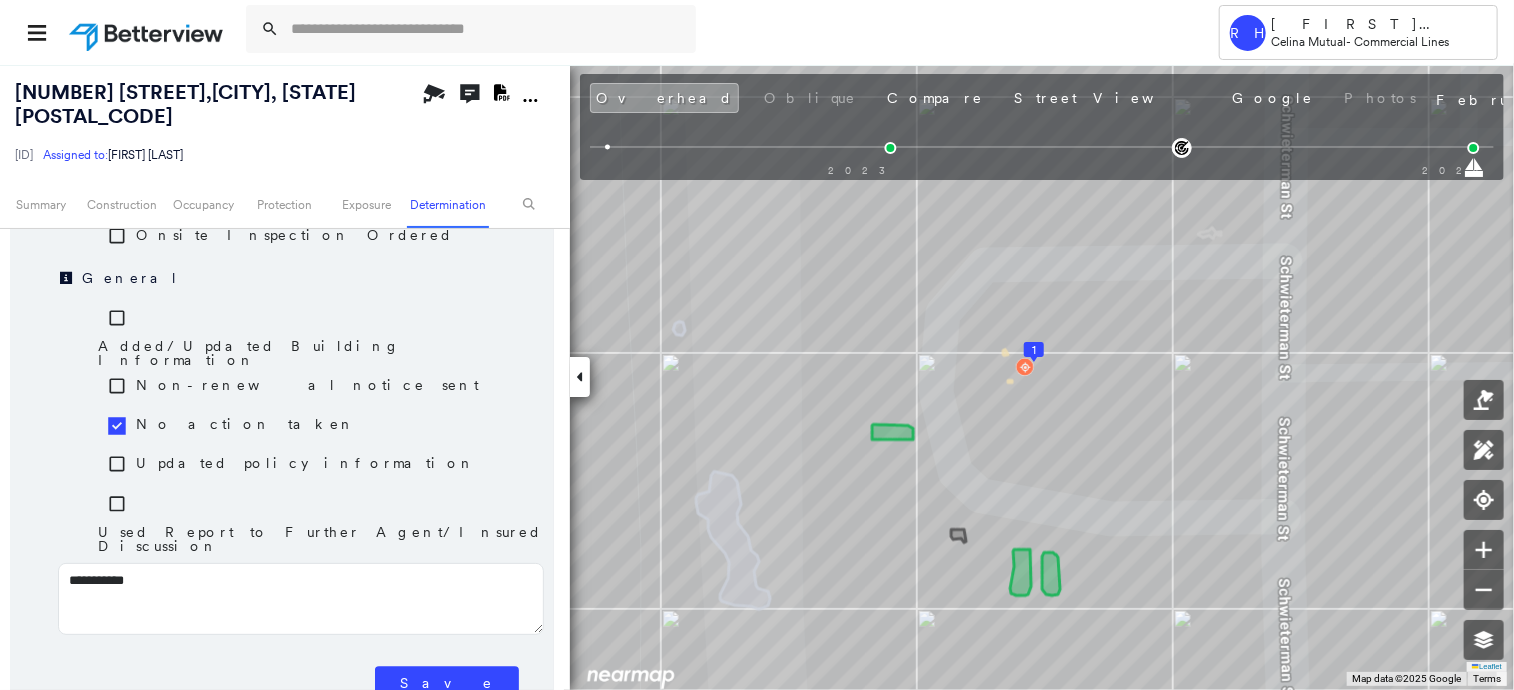 type on "**********" 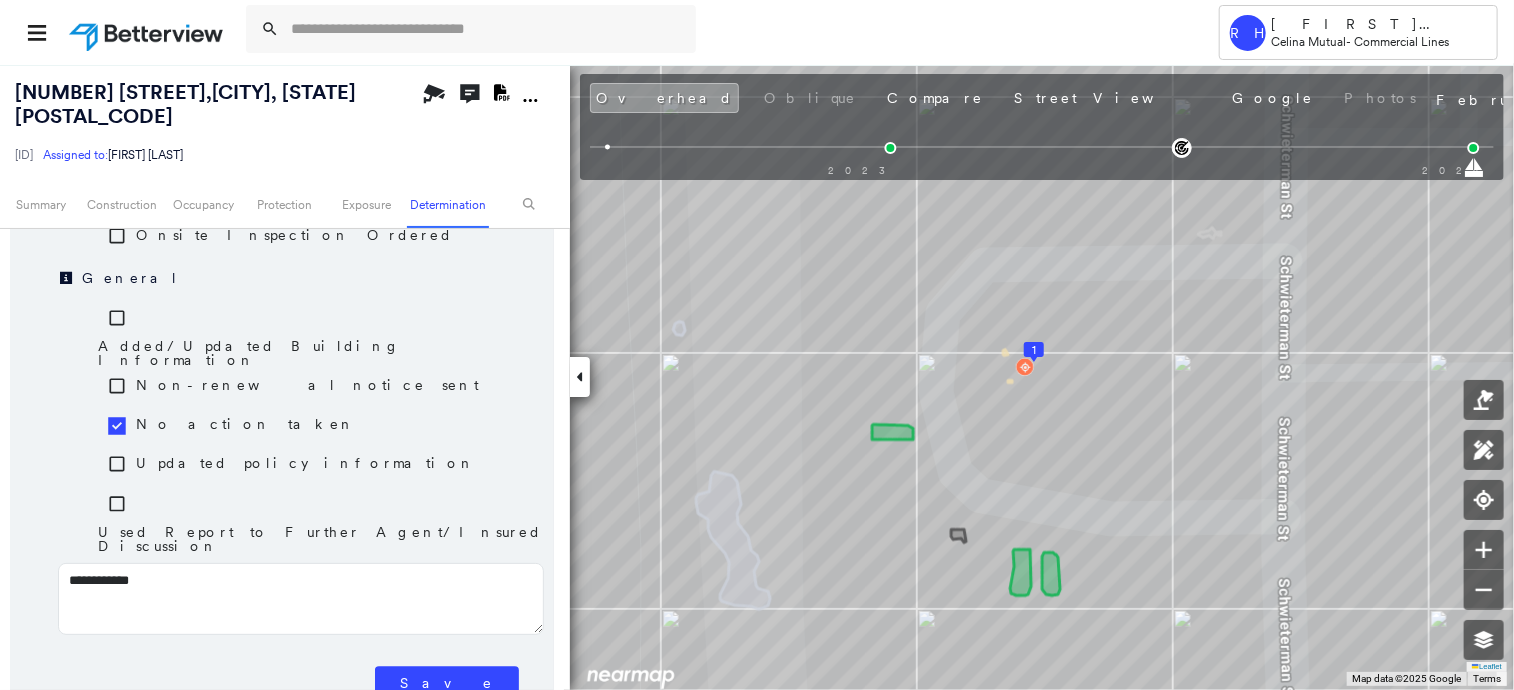 type on "**********" 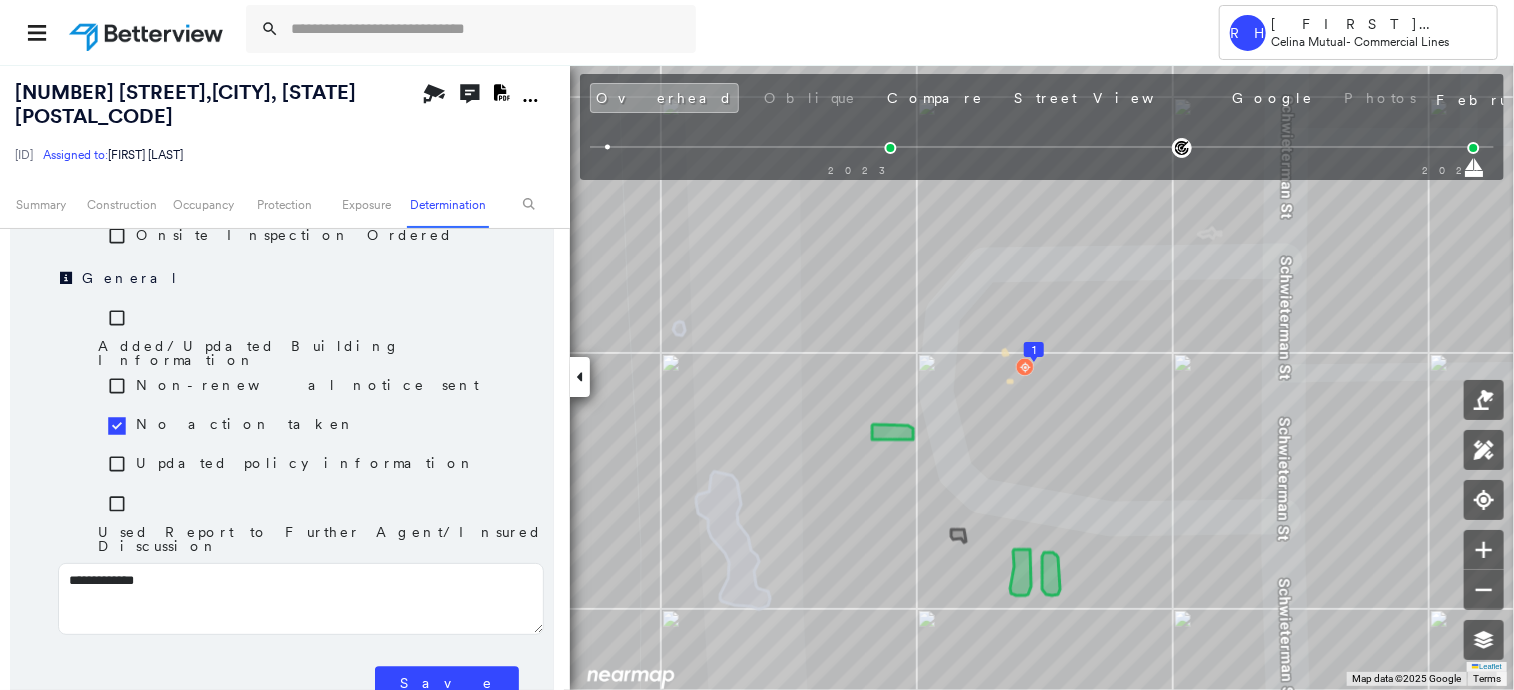 type on "**********" 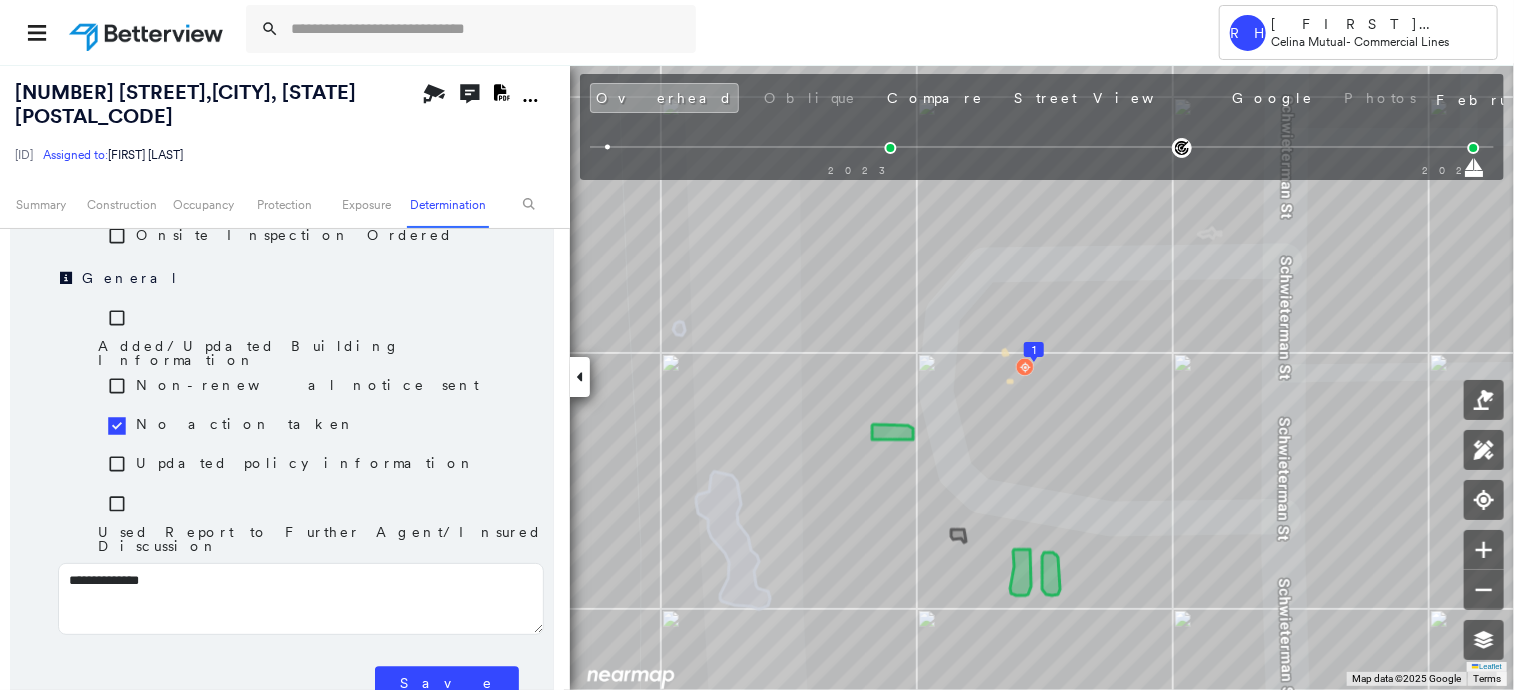 type on "**********" 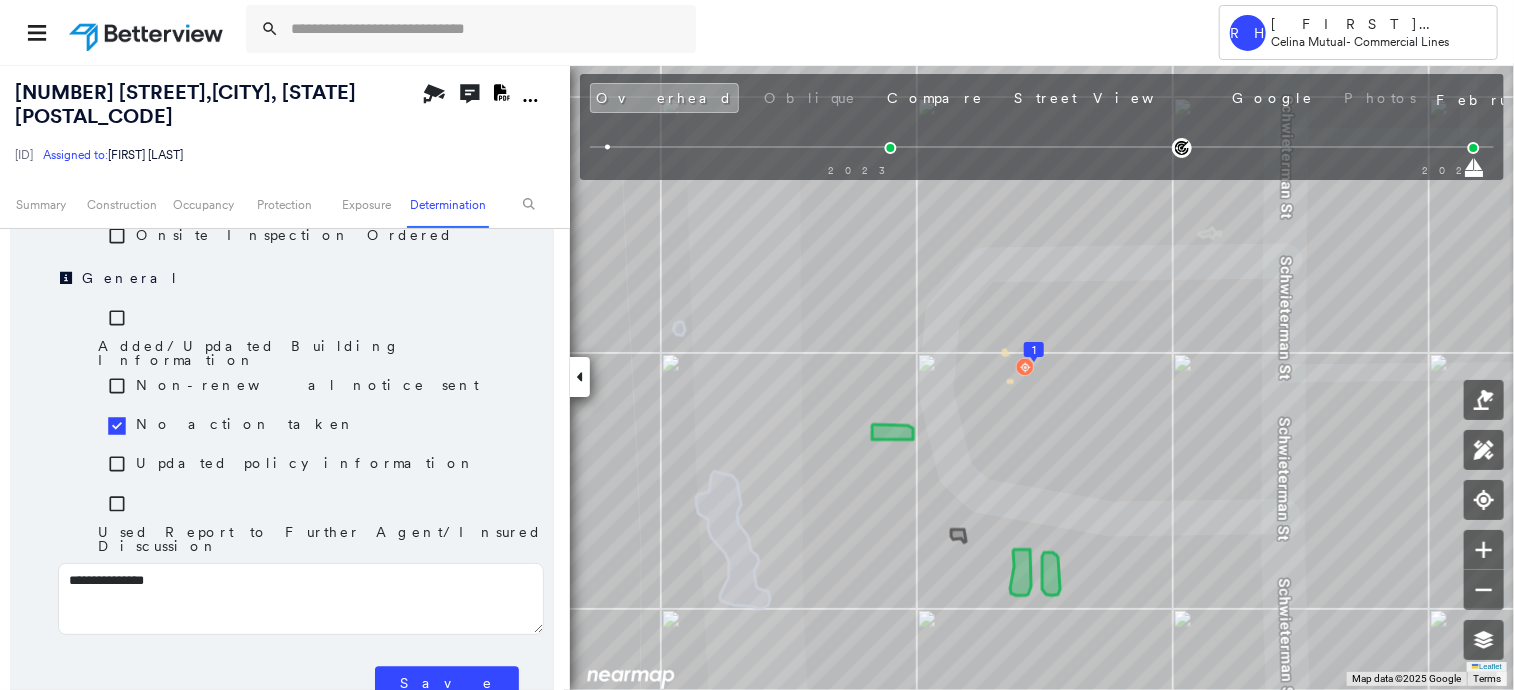 type on "**********" 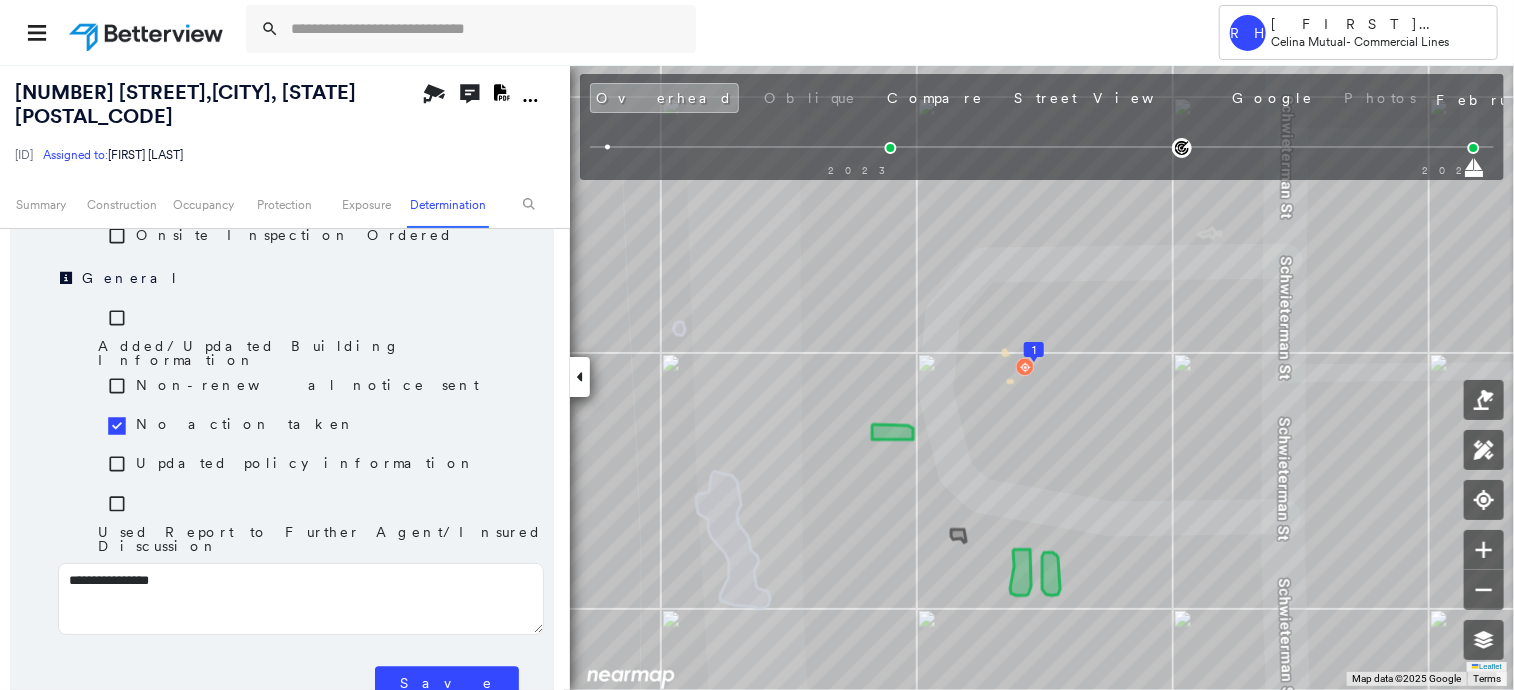 type on "**********" 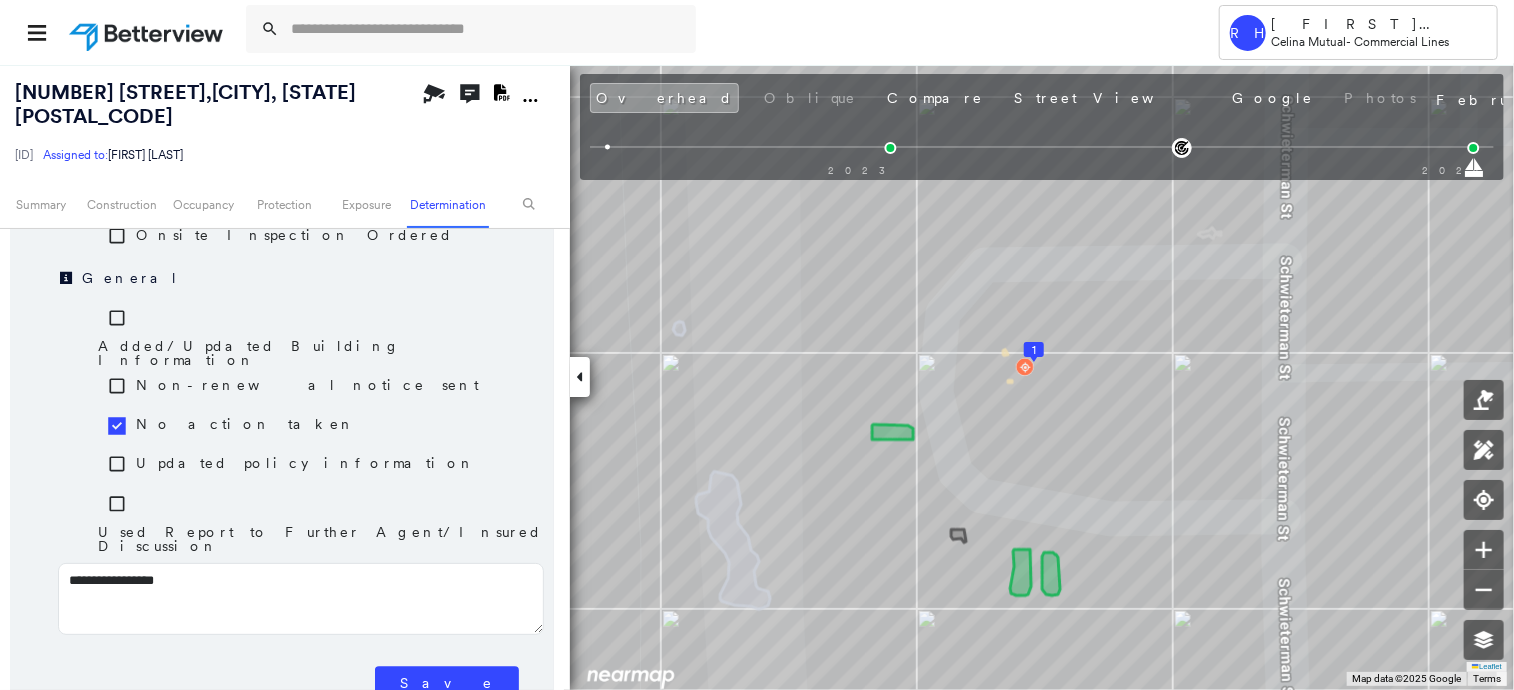 type on "**********" 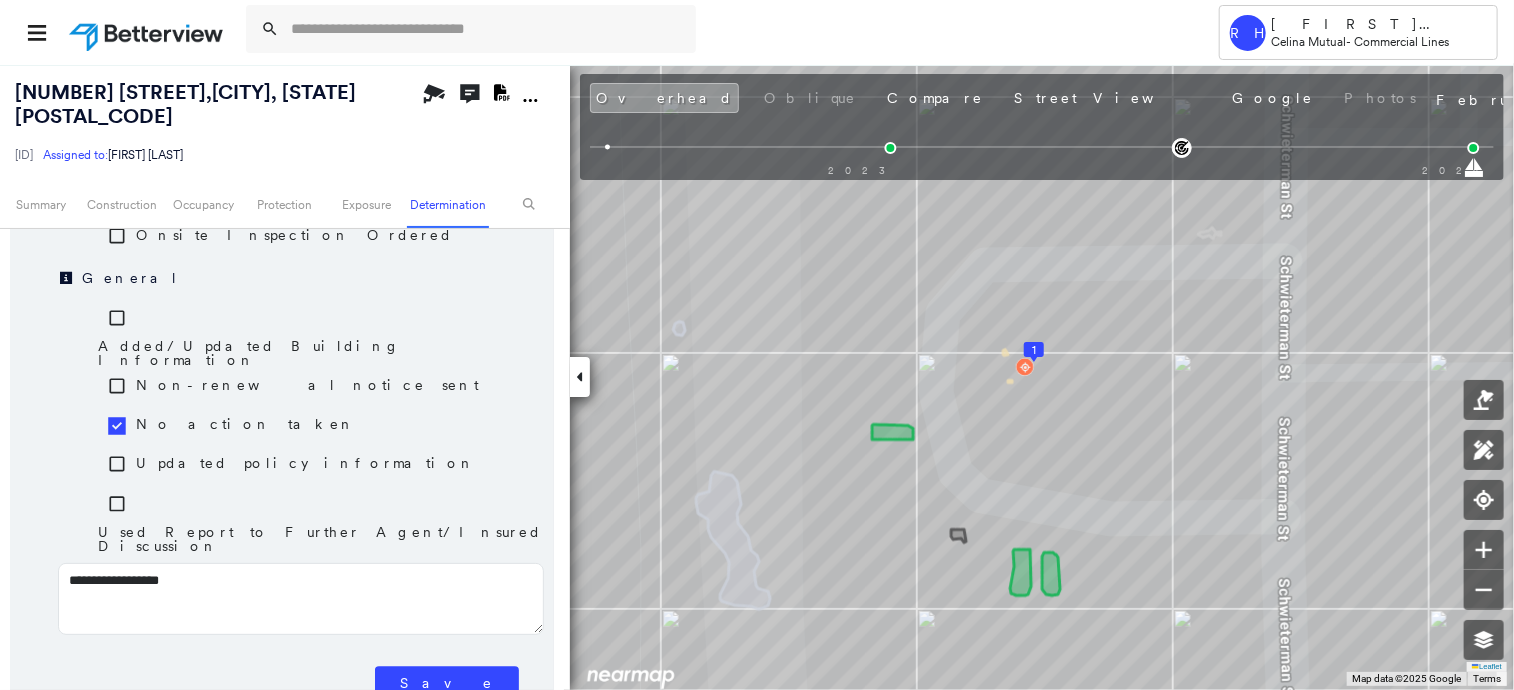 type on "**********" 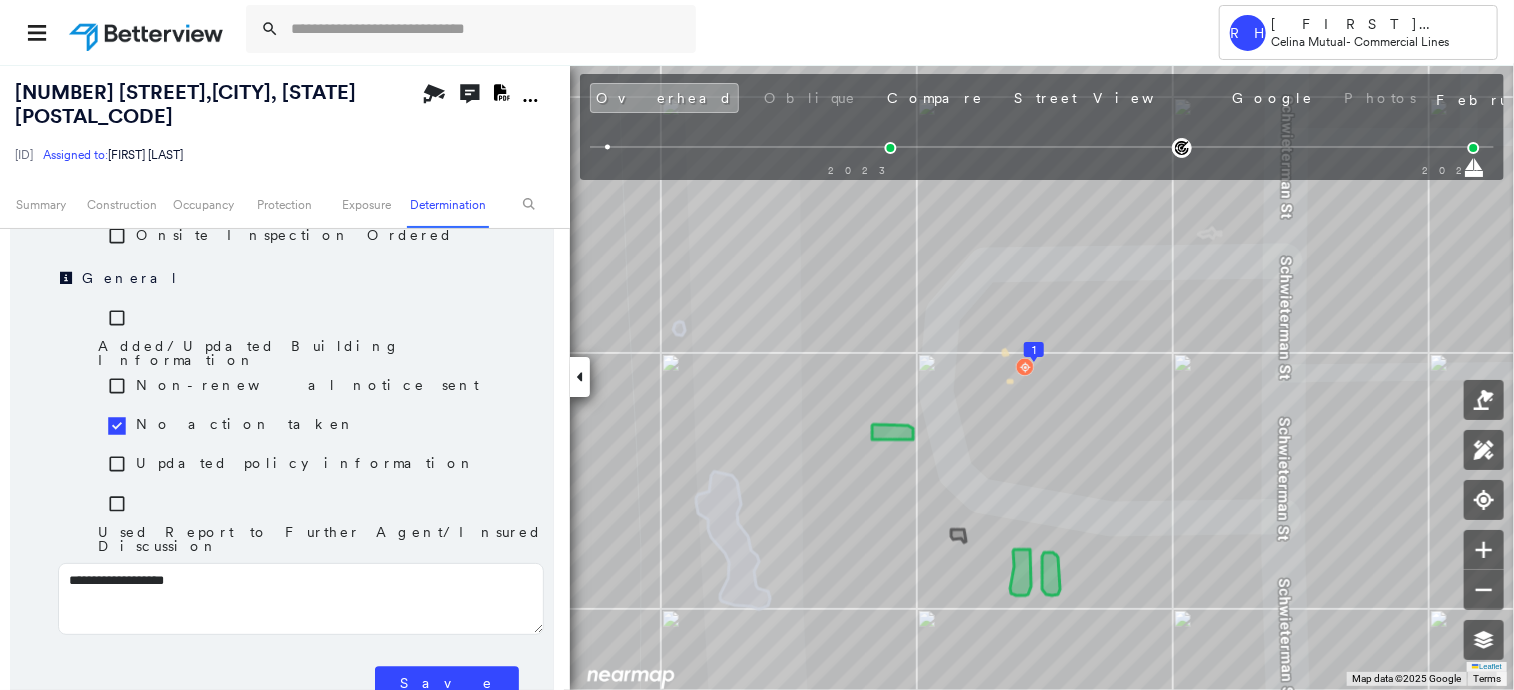 type on "**********" 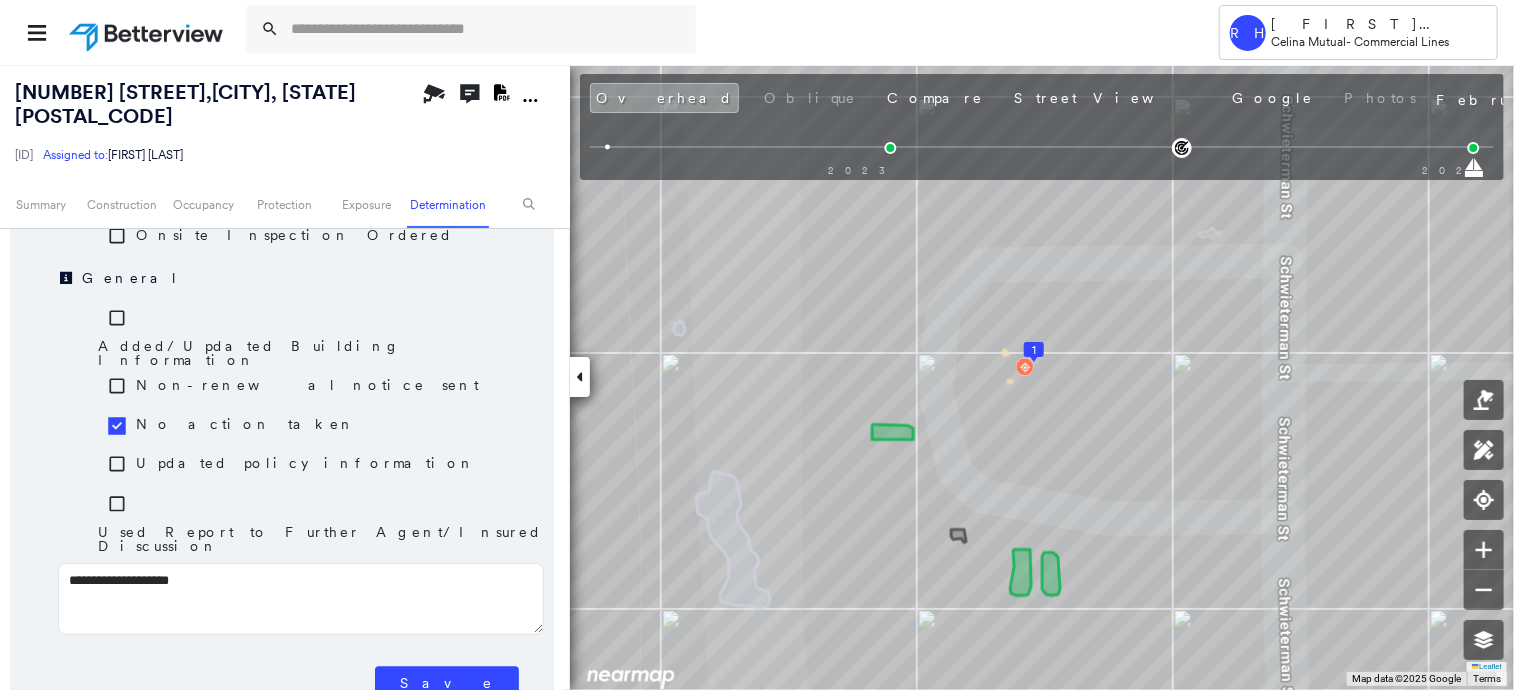 type on "**********" 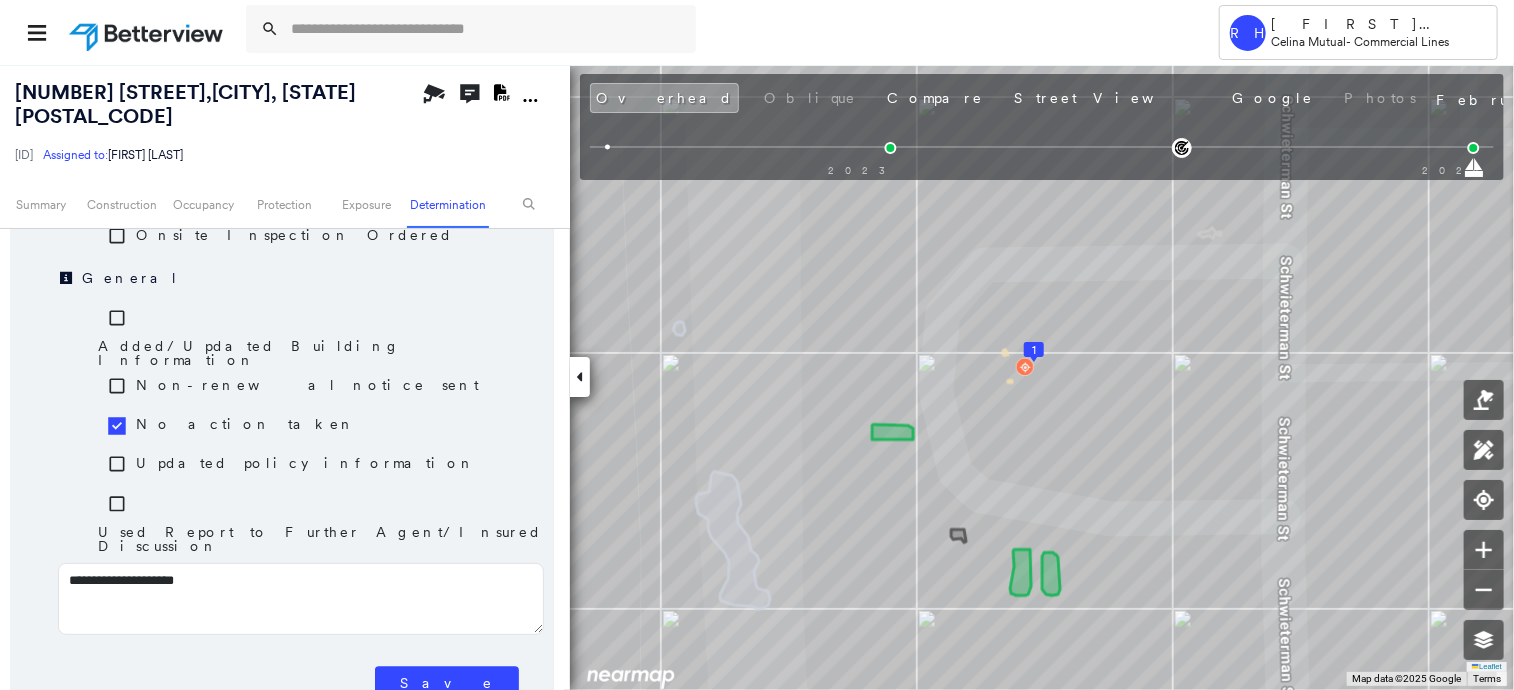type on "**********" 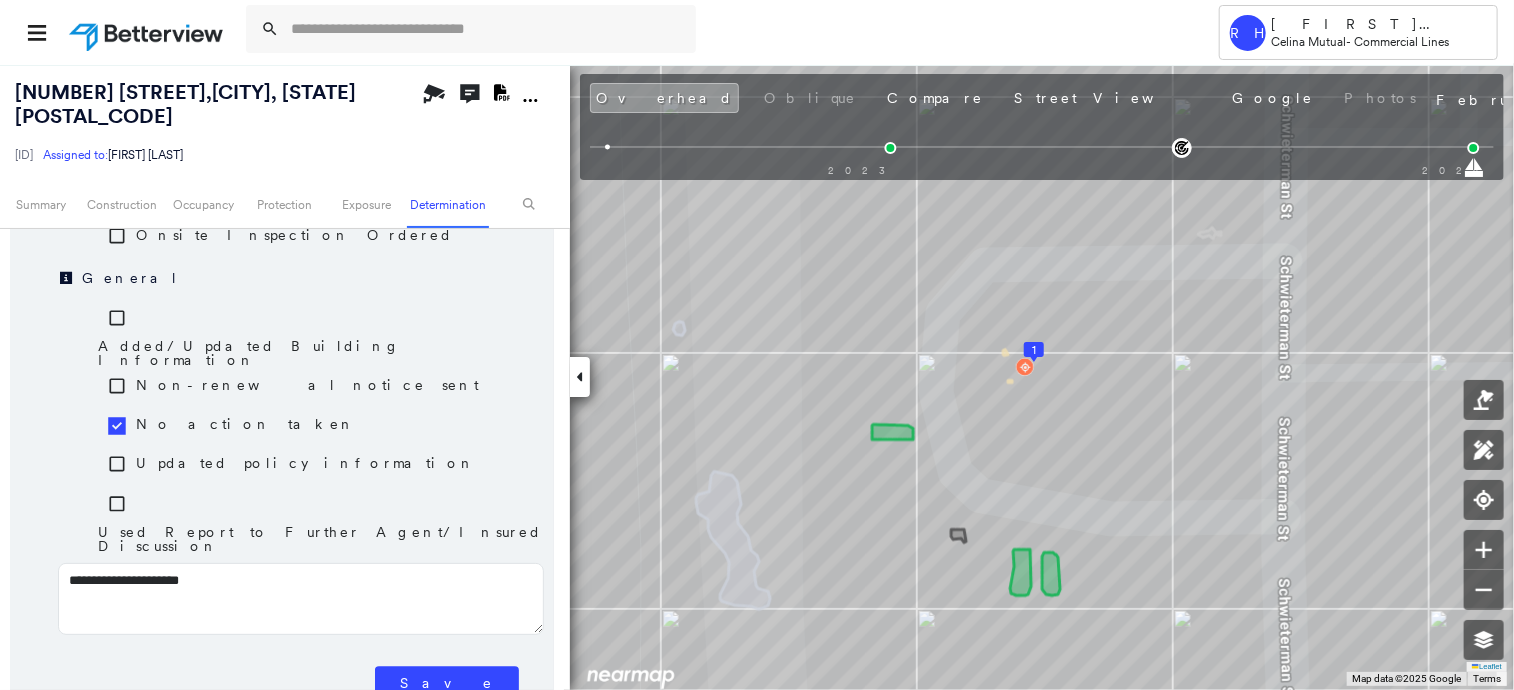 type on "**********" 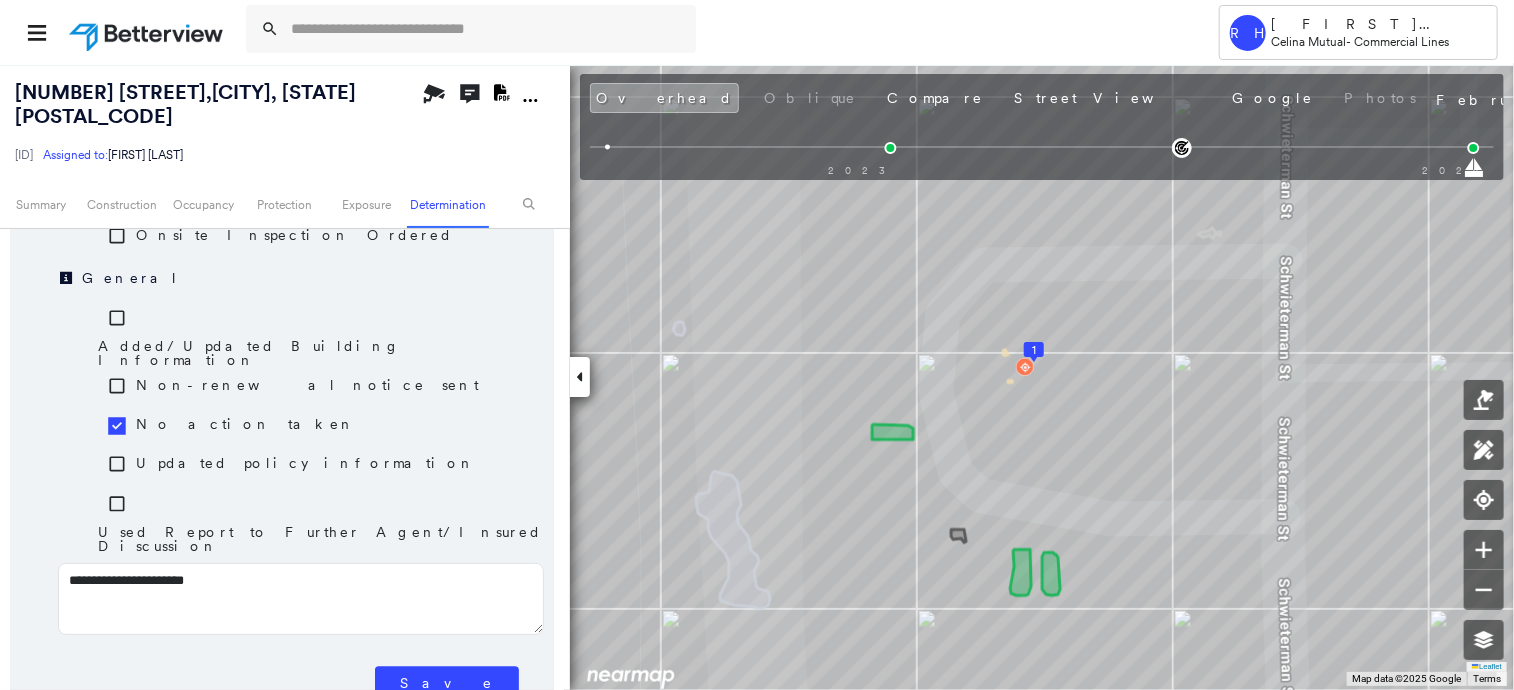 type on "**********" 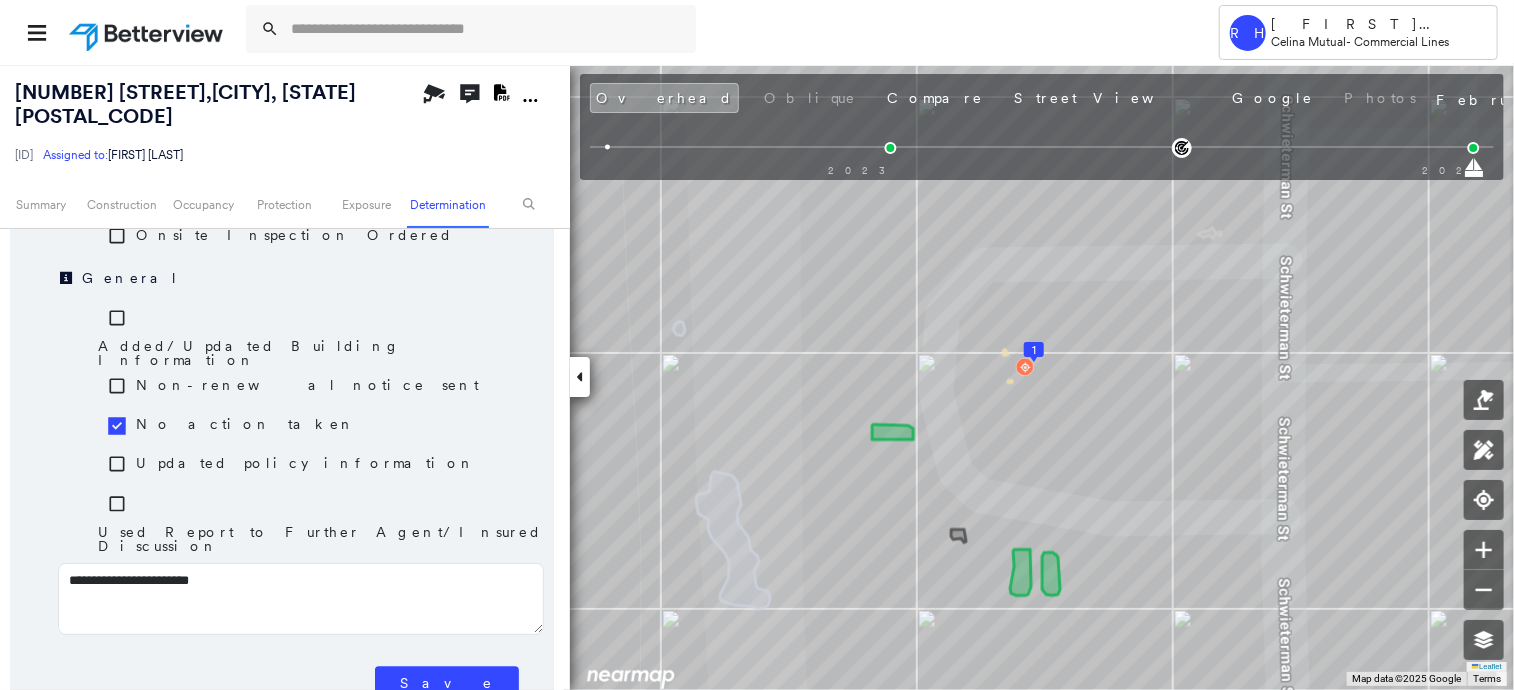 type on "**********" 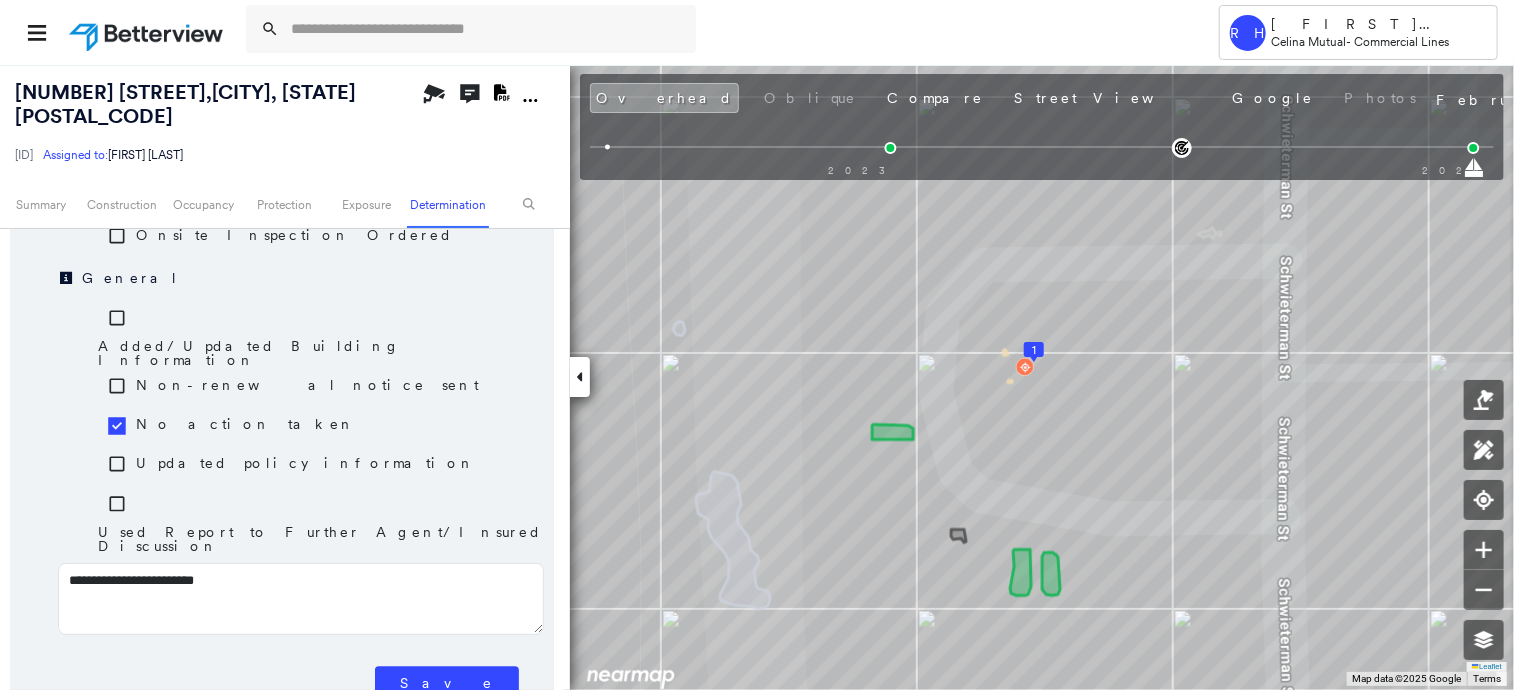 type on "**********" 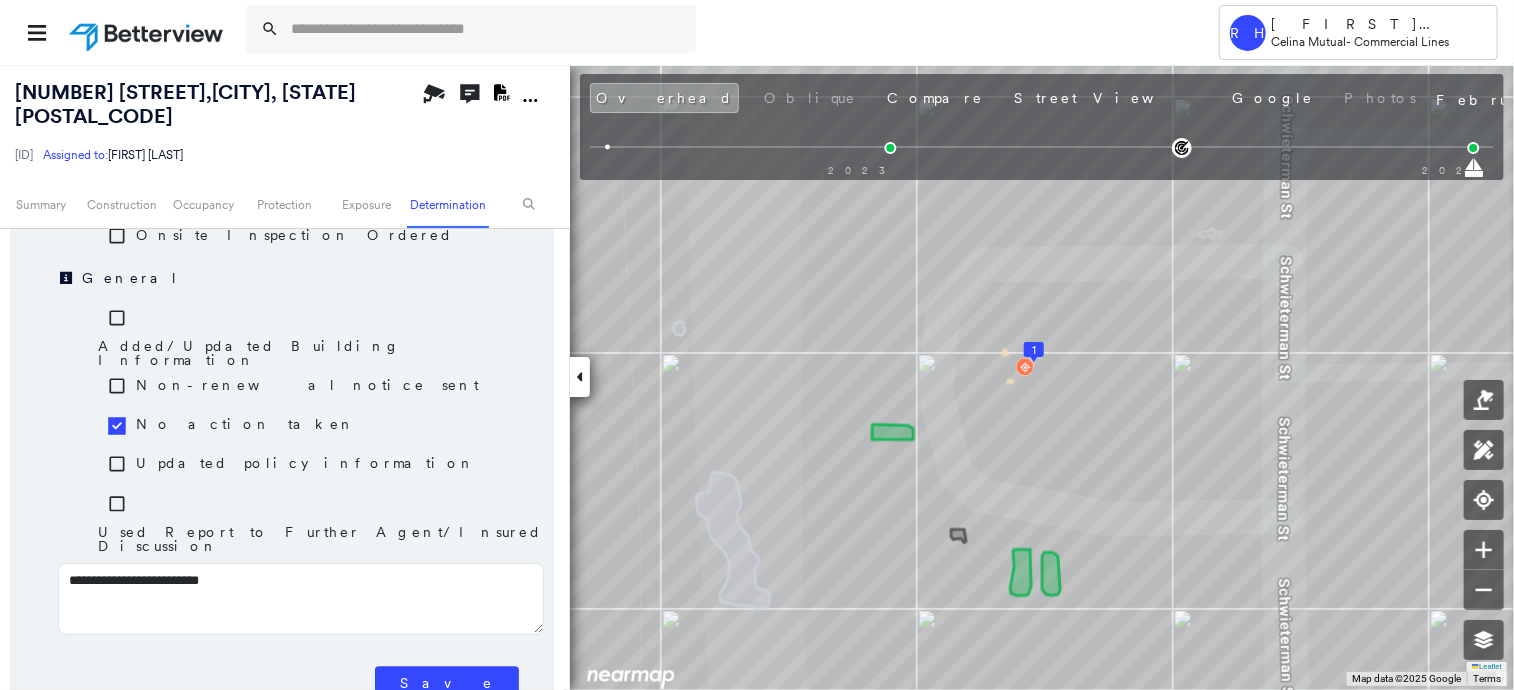 type on "**********" 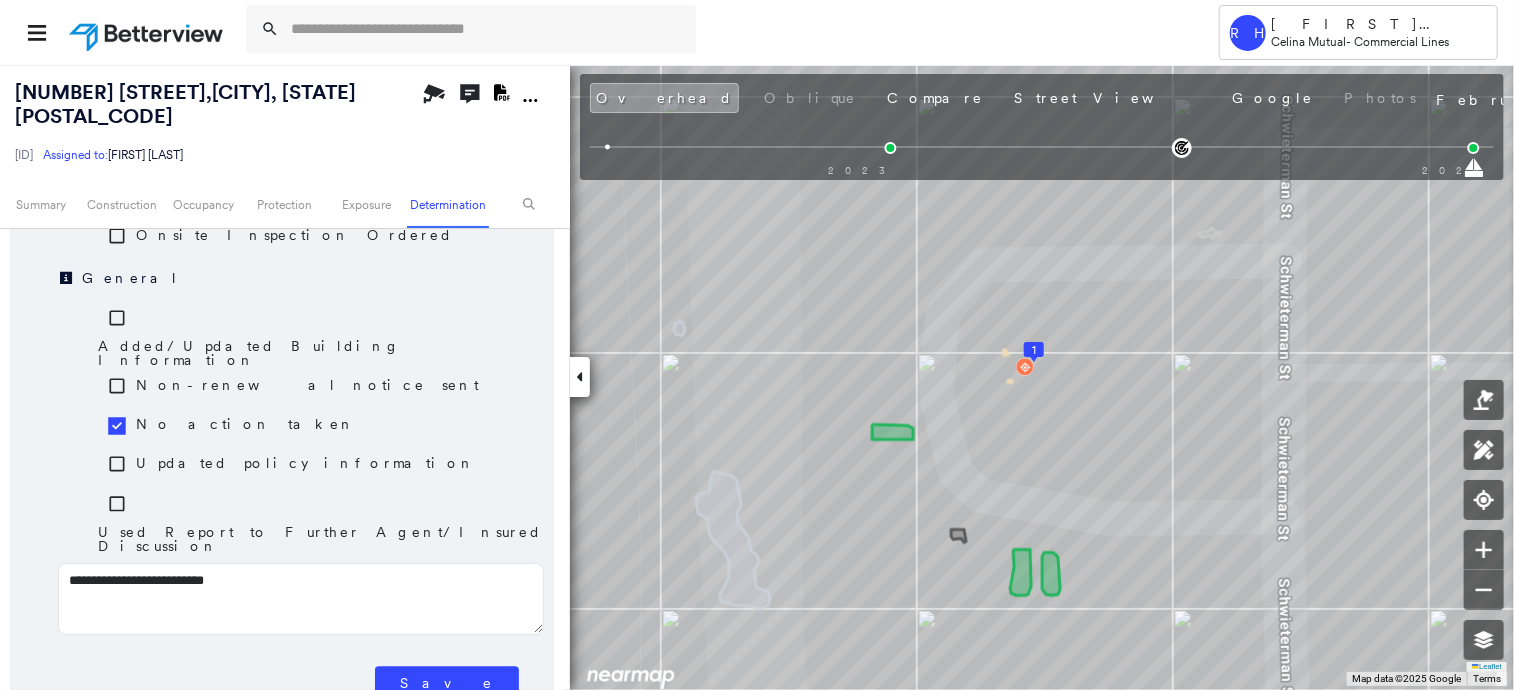 type on "**********" 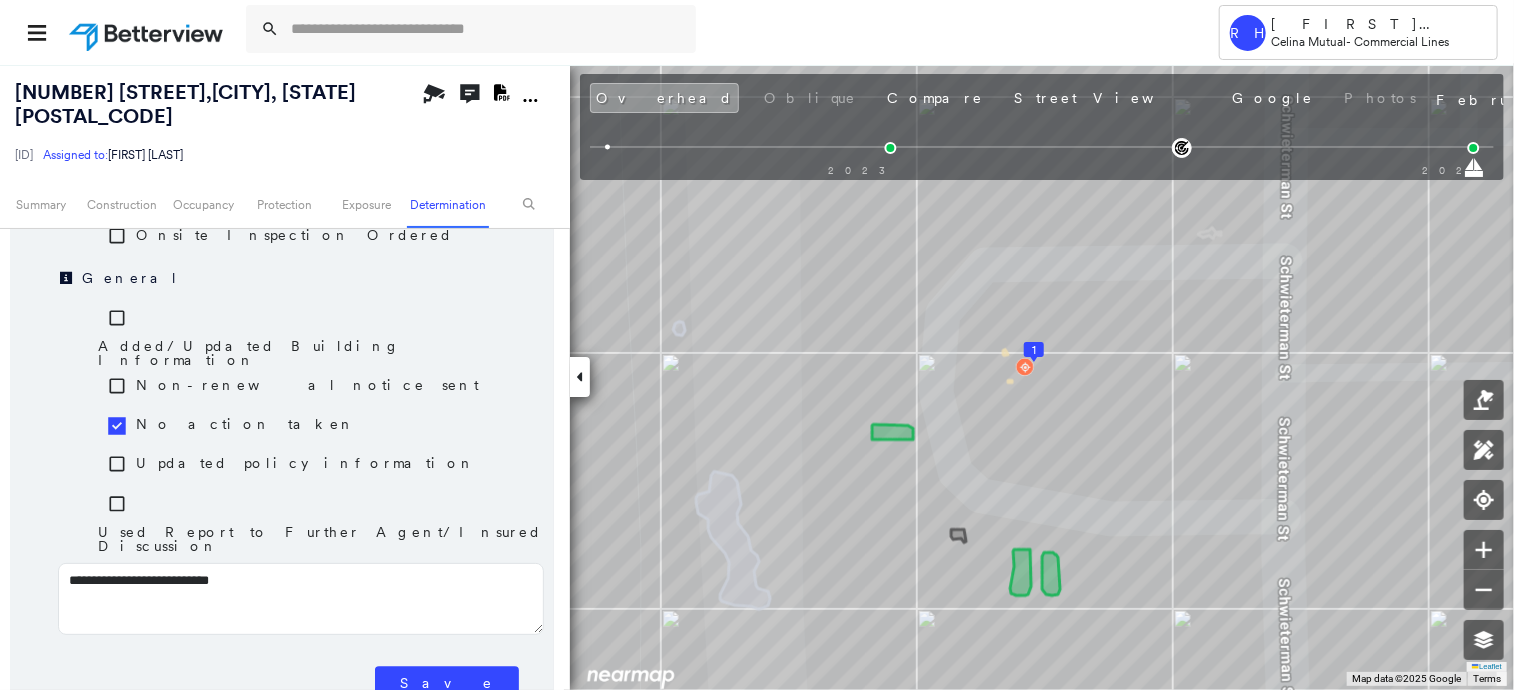 type on "**********" 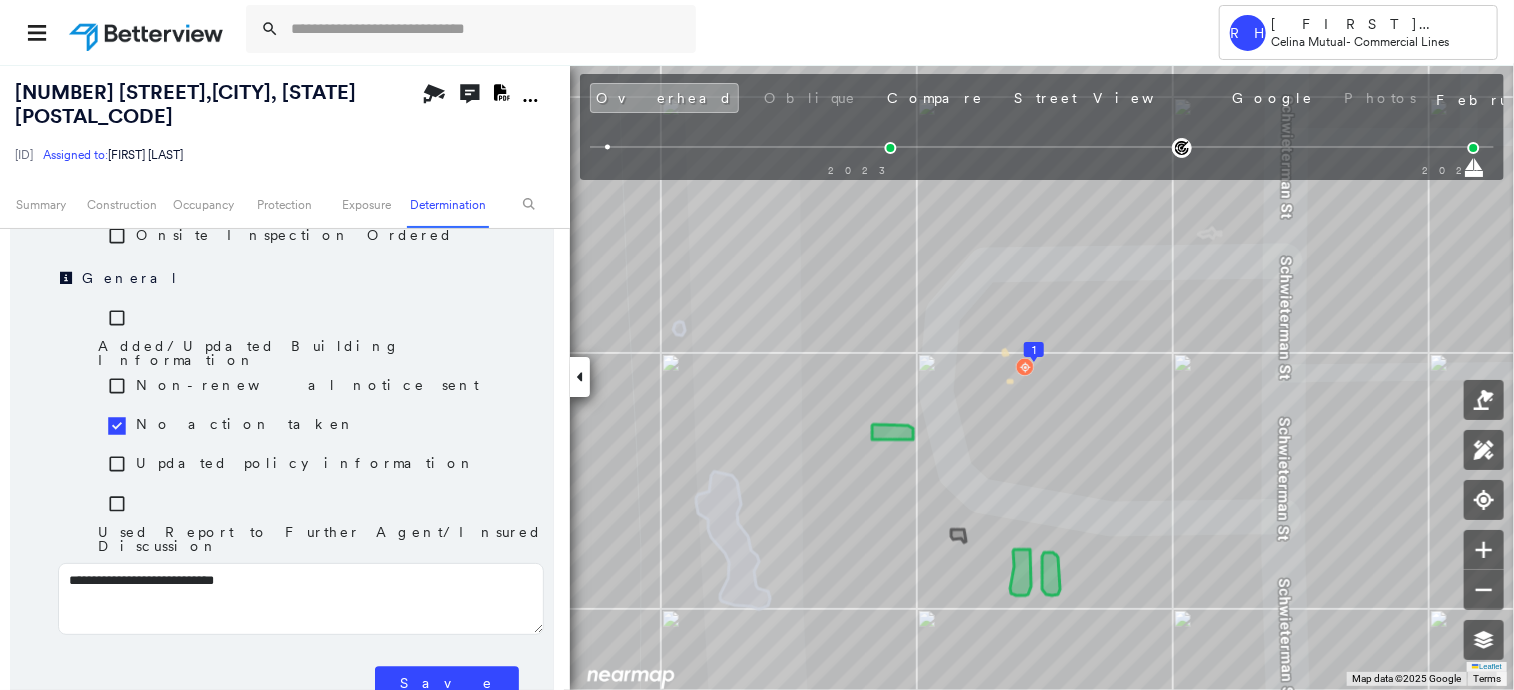 type on "**********" 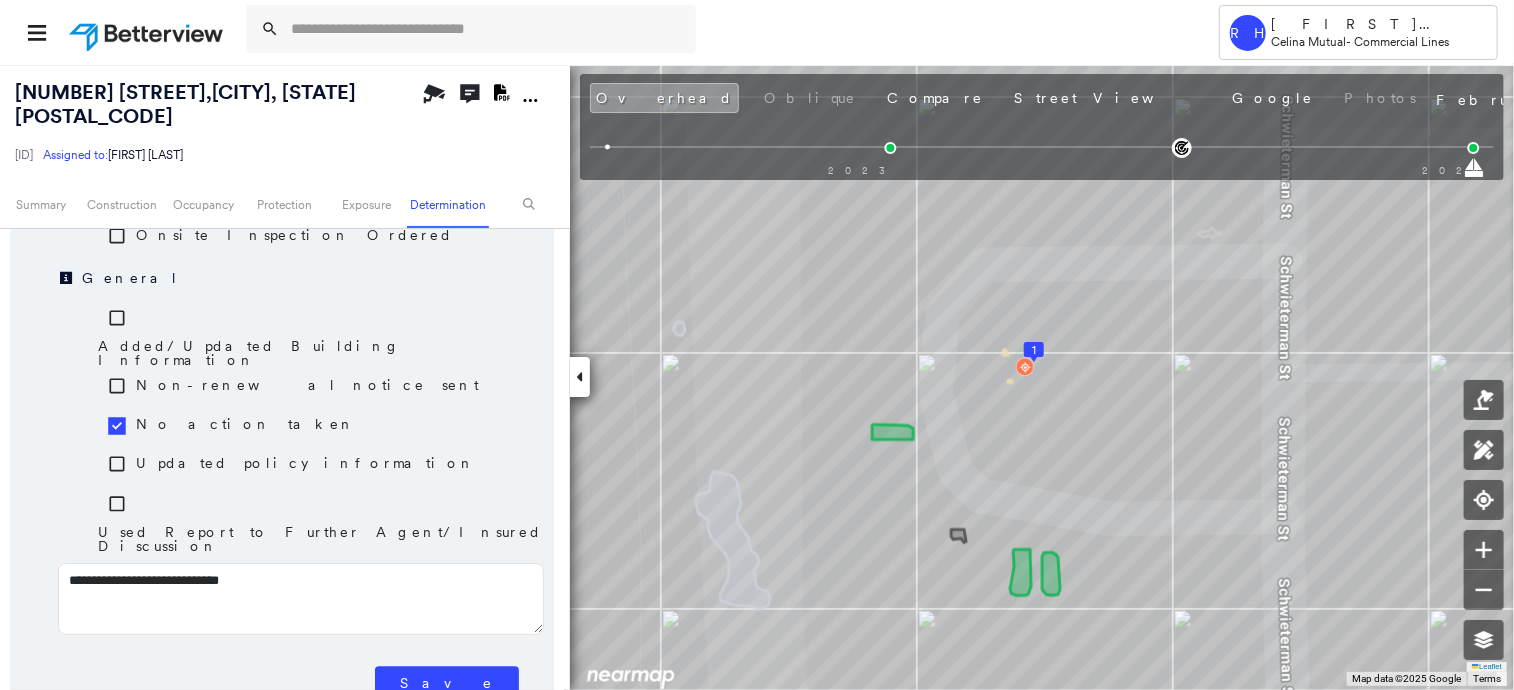 type on "**********" 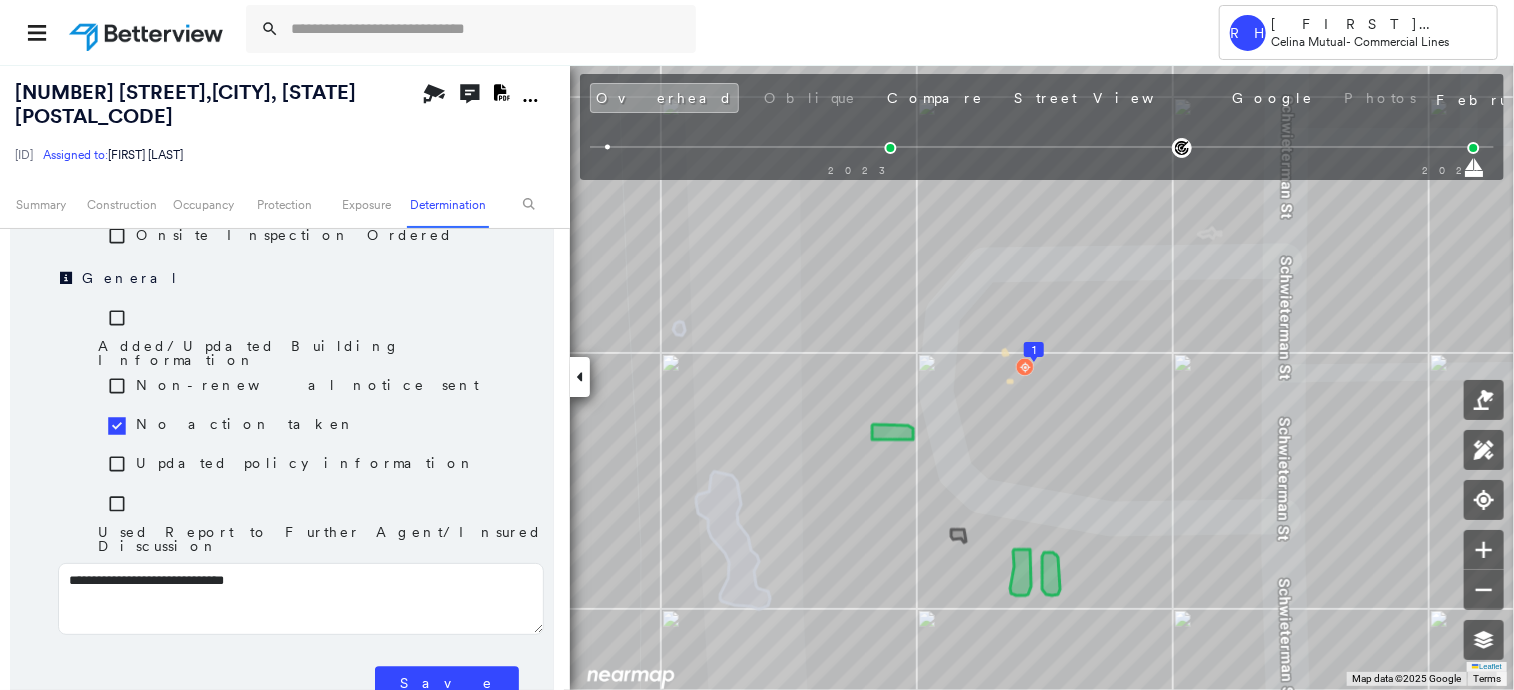 type on "**********" 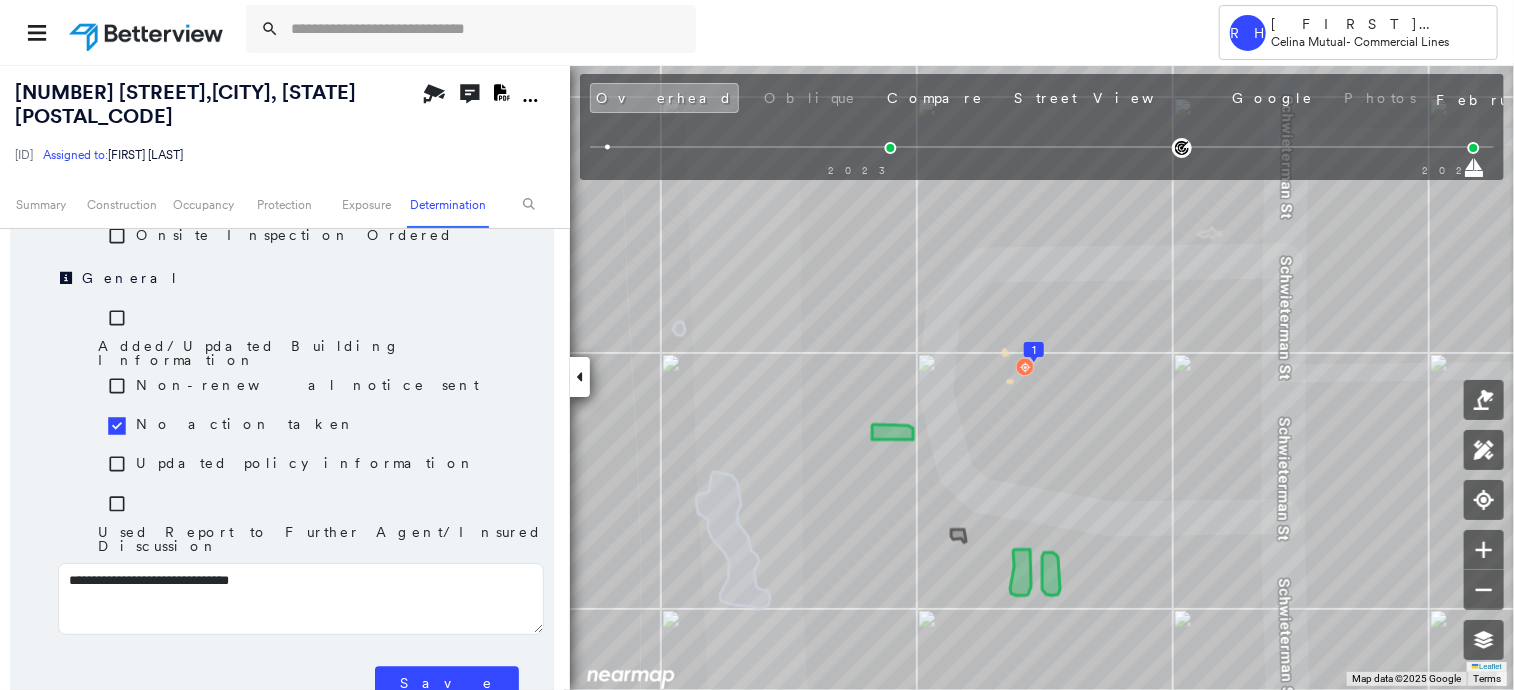 type on "**********" 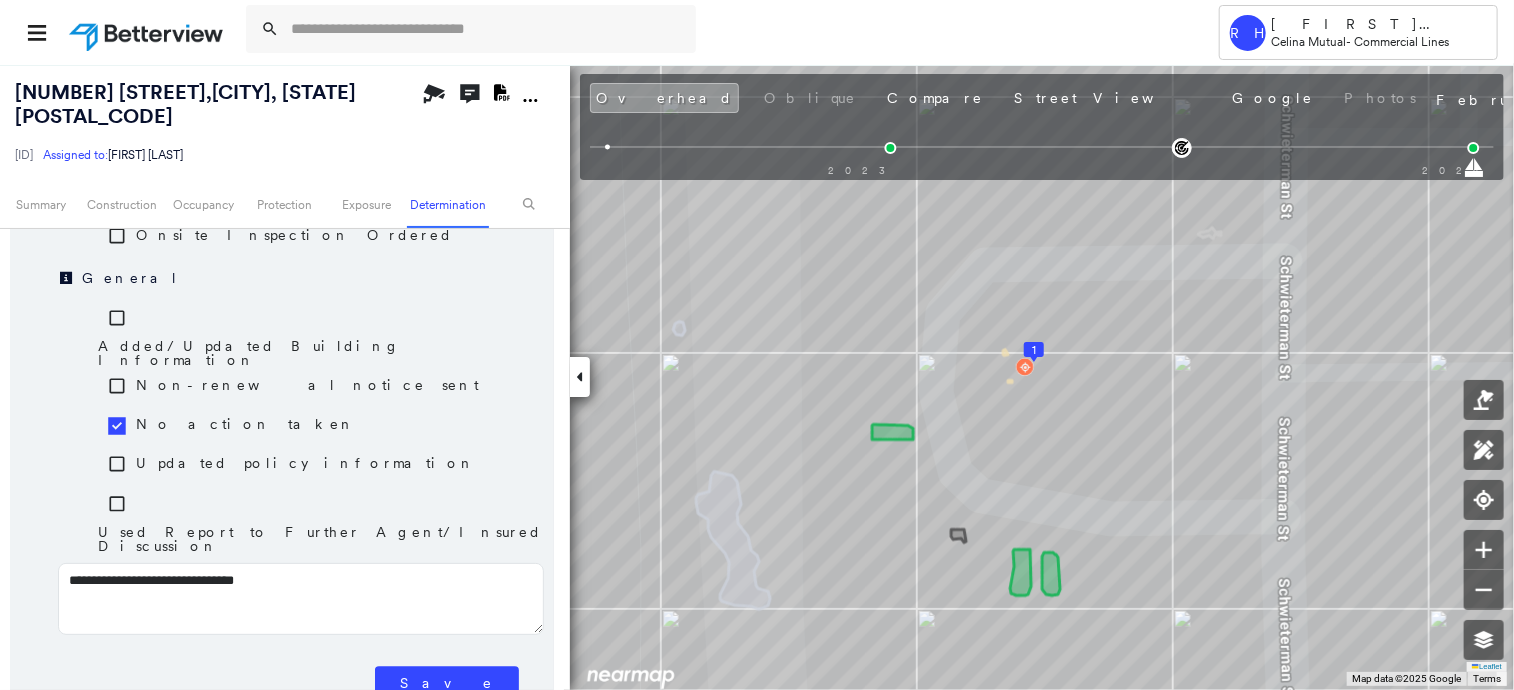 type on "**********" 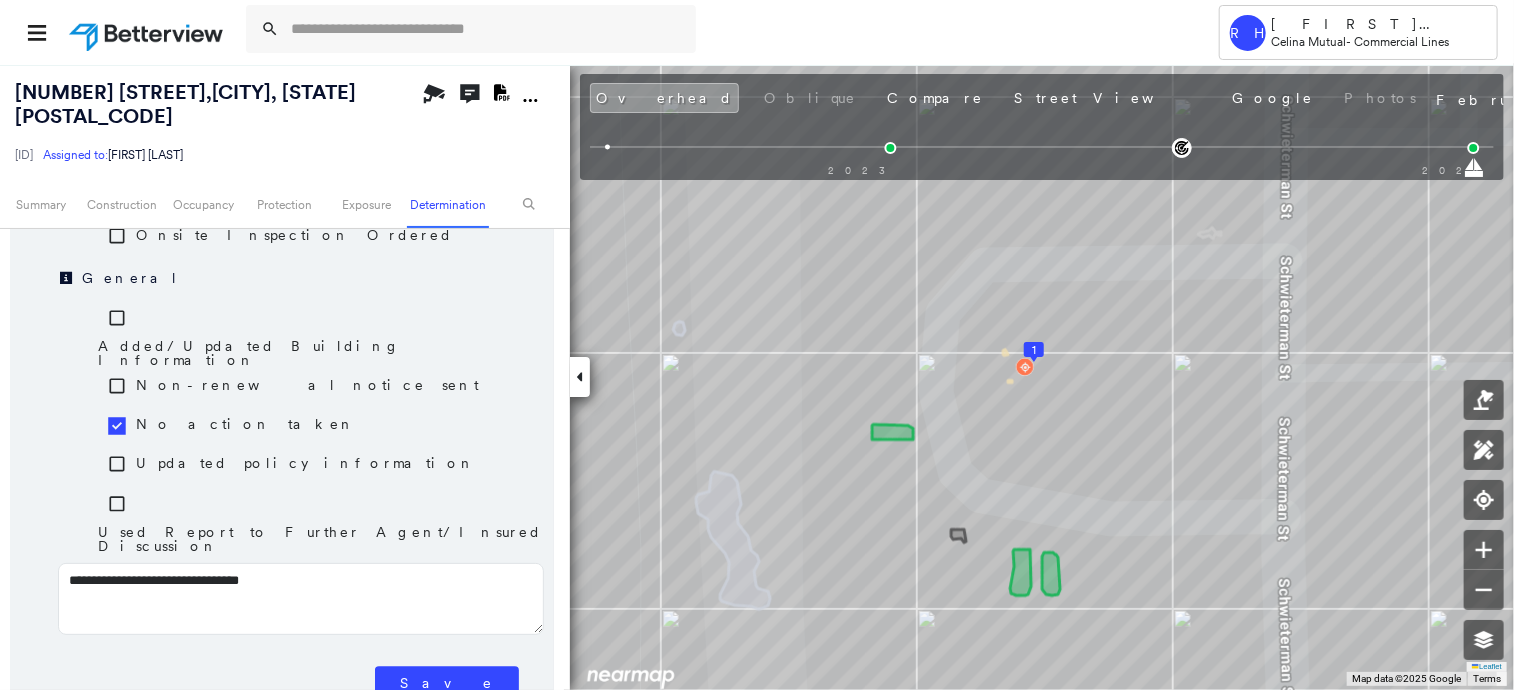 type on "**********" 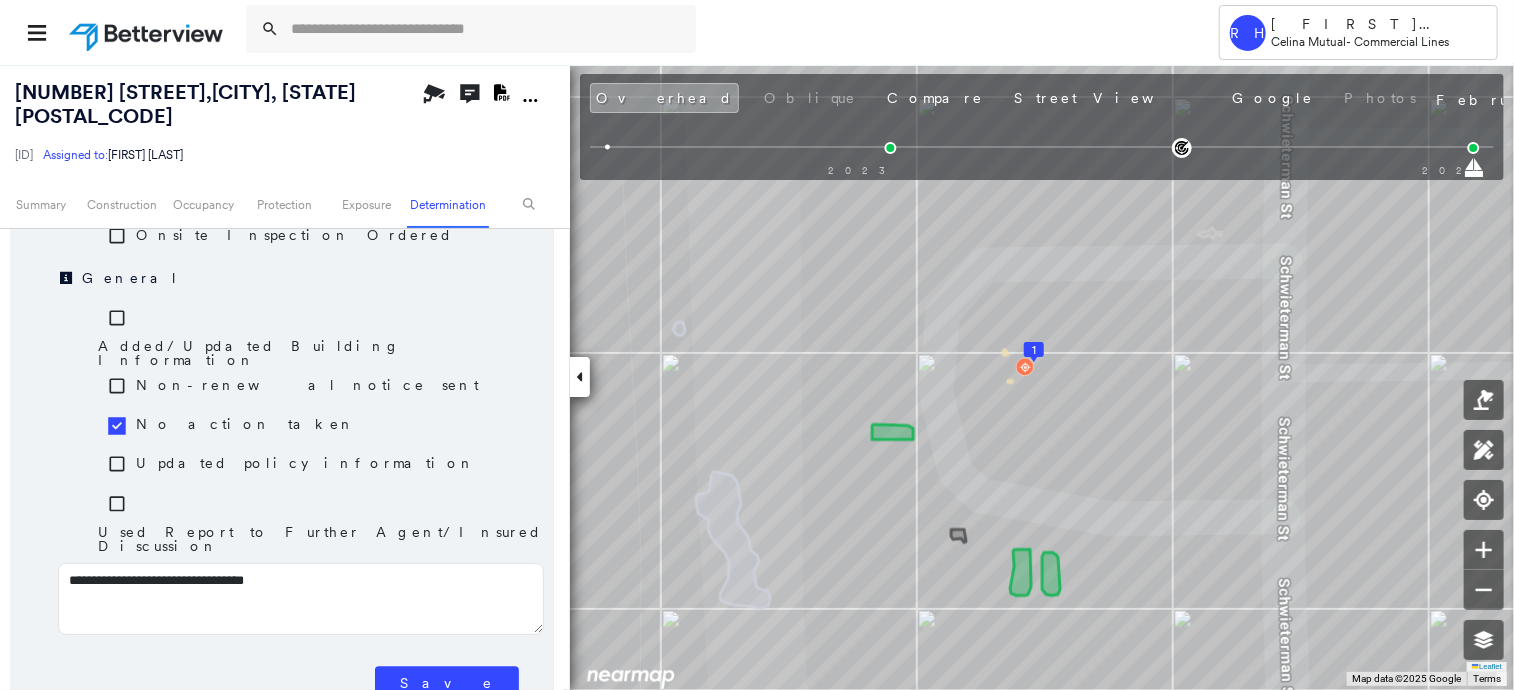 type on "**********" 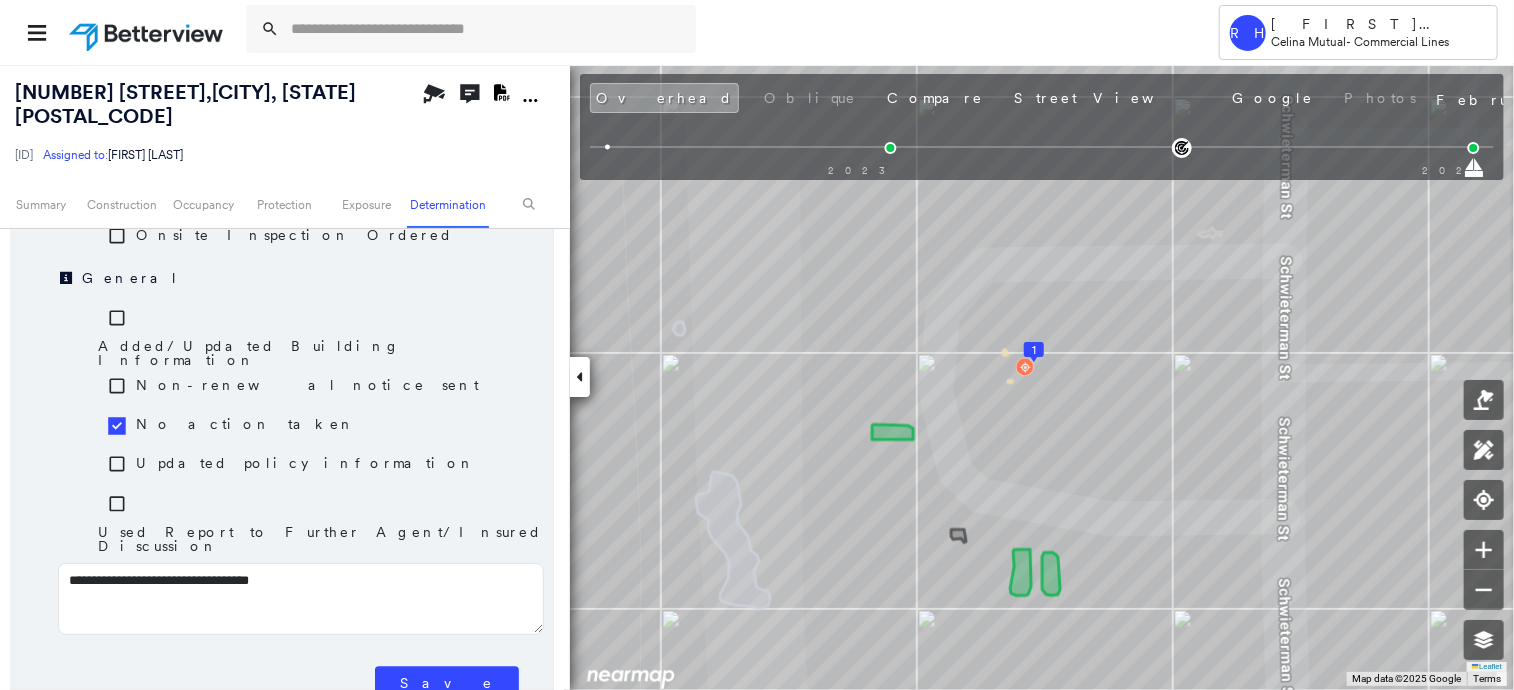 type on "**********" 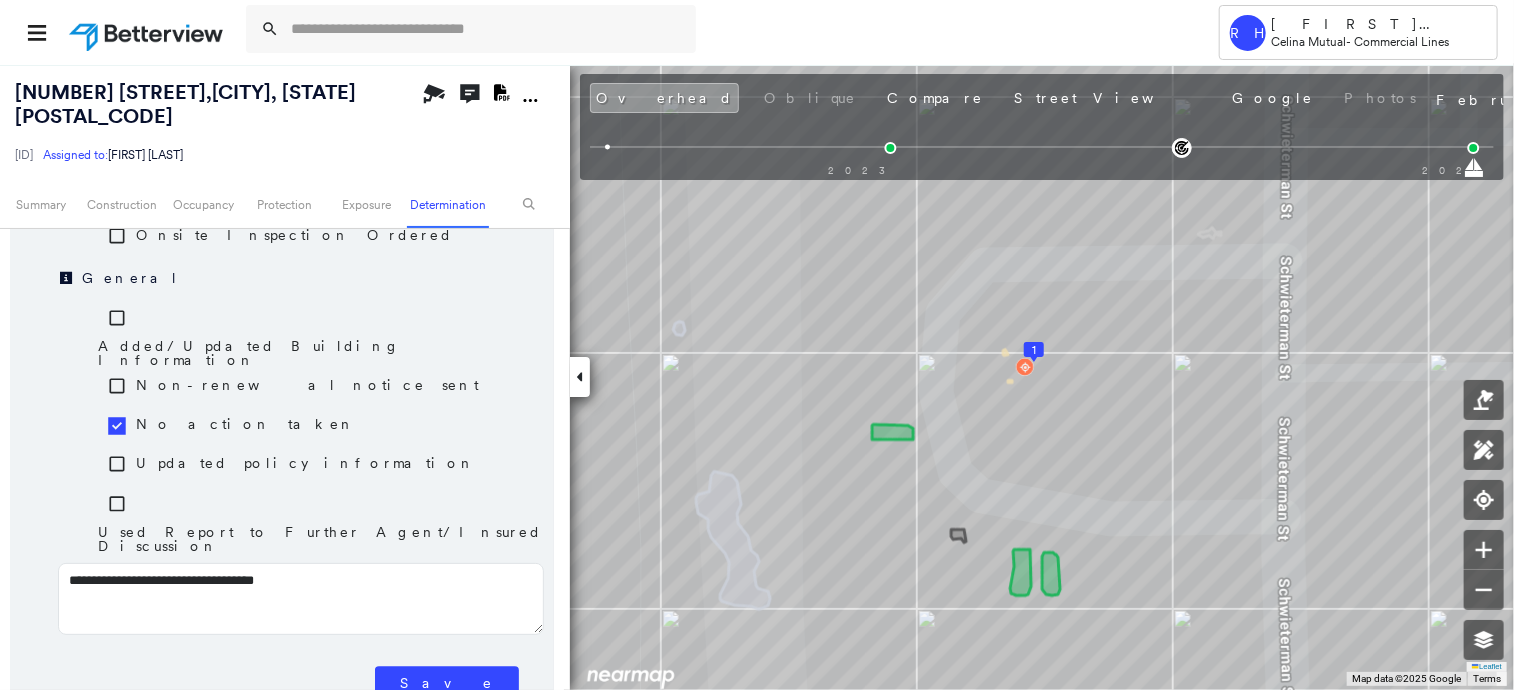type on "**********" 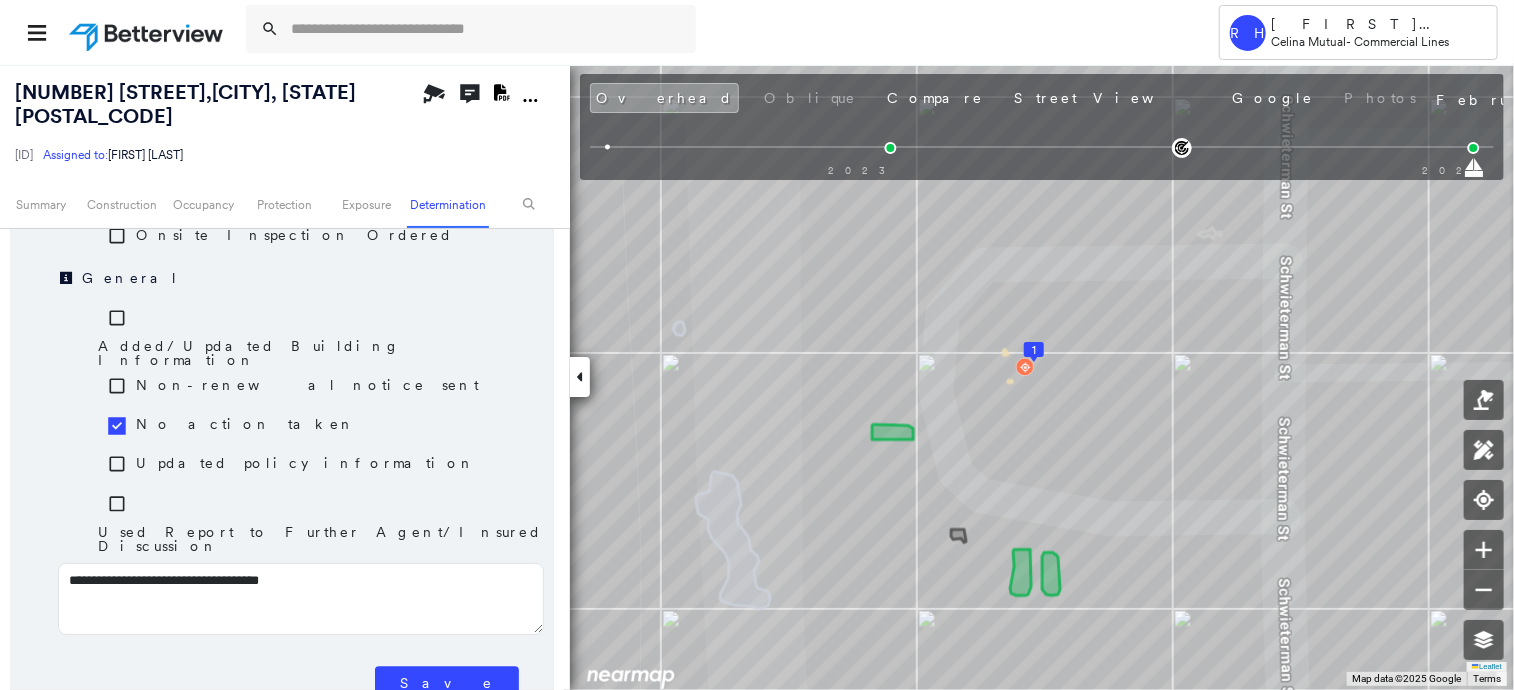 type on "**********" 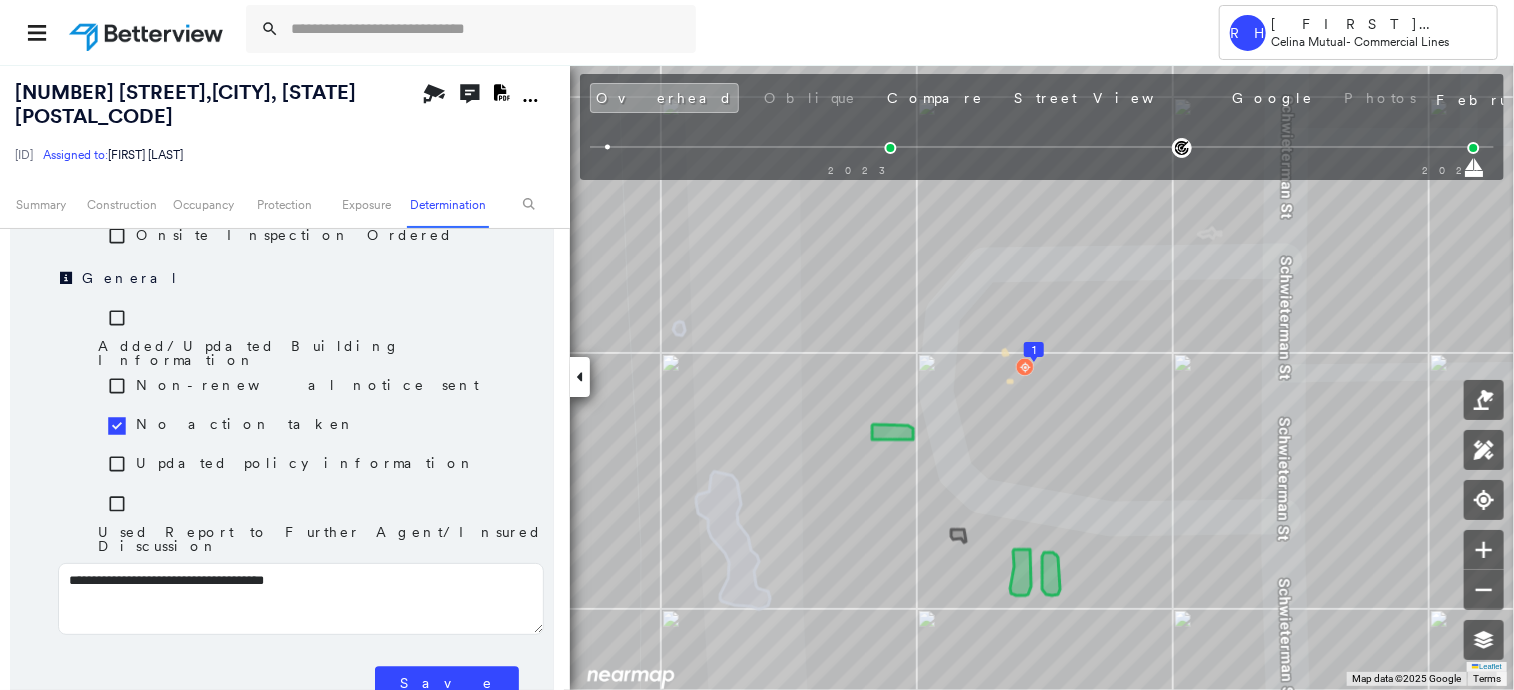 type on "**********" 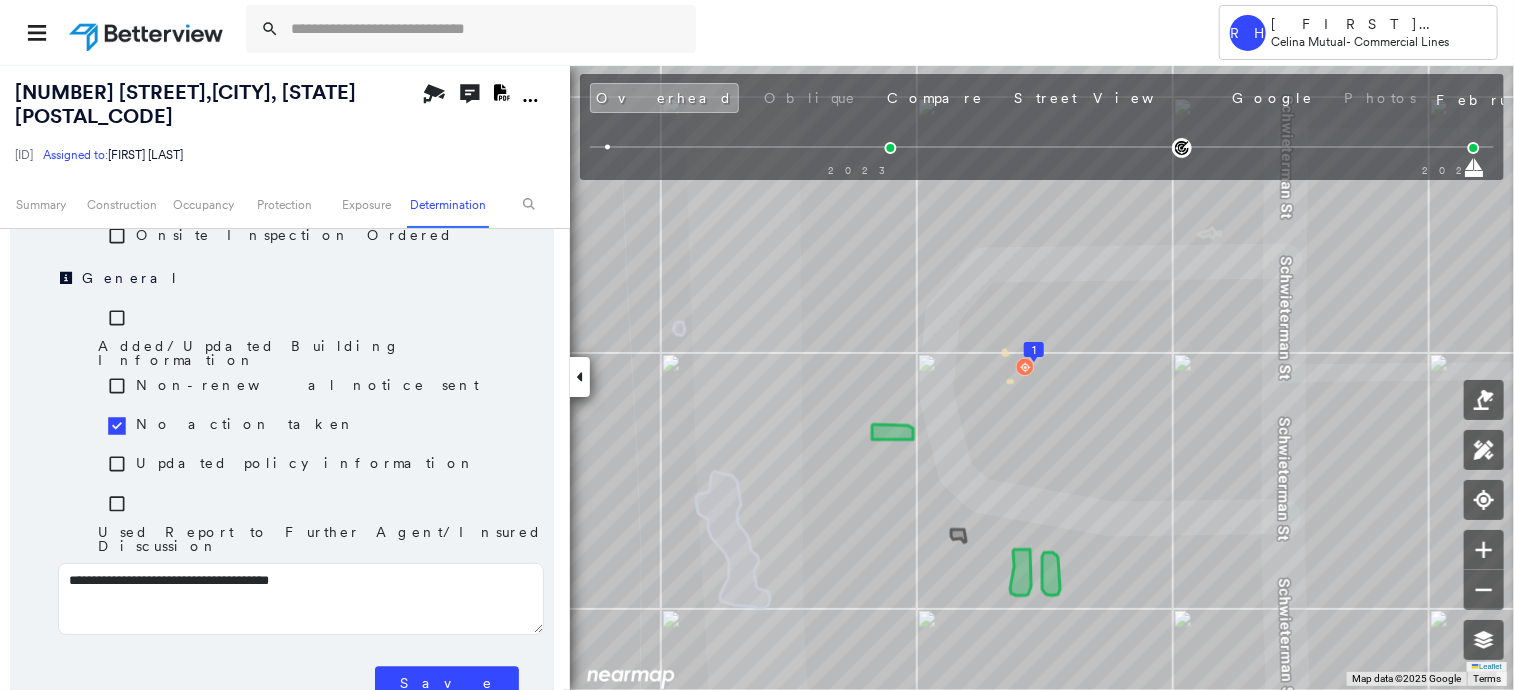 type on "**********" 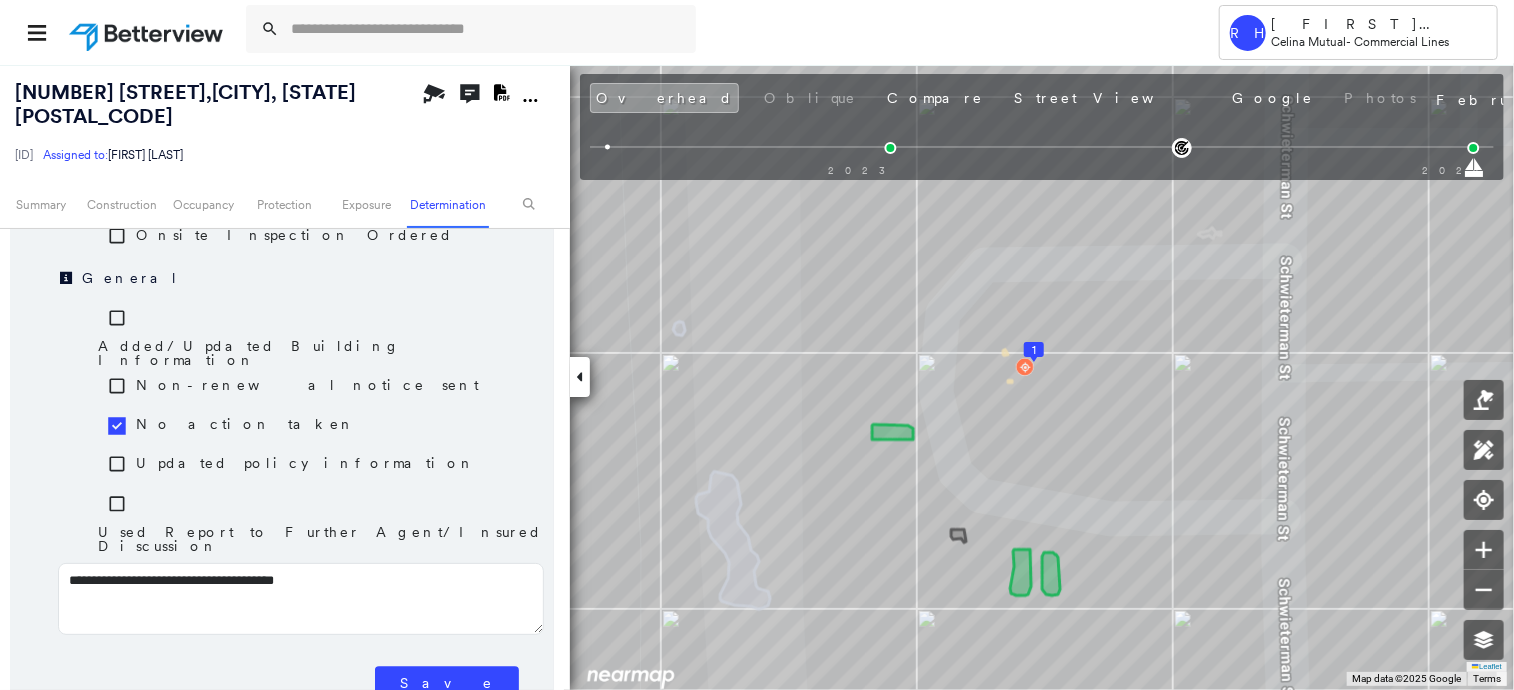 type on "**********" 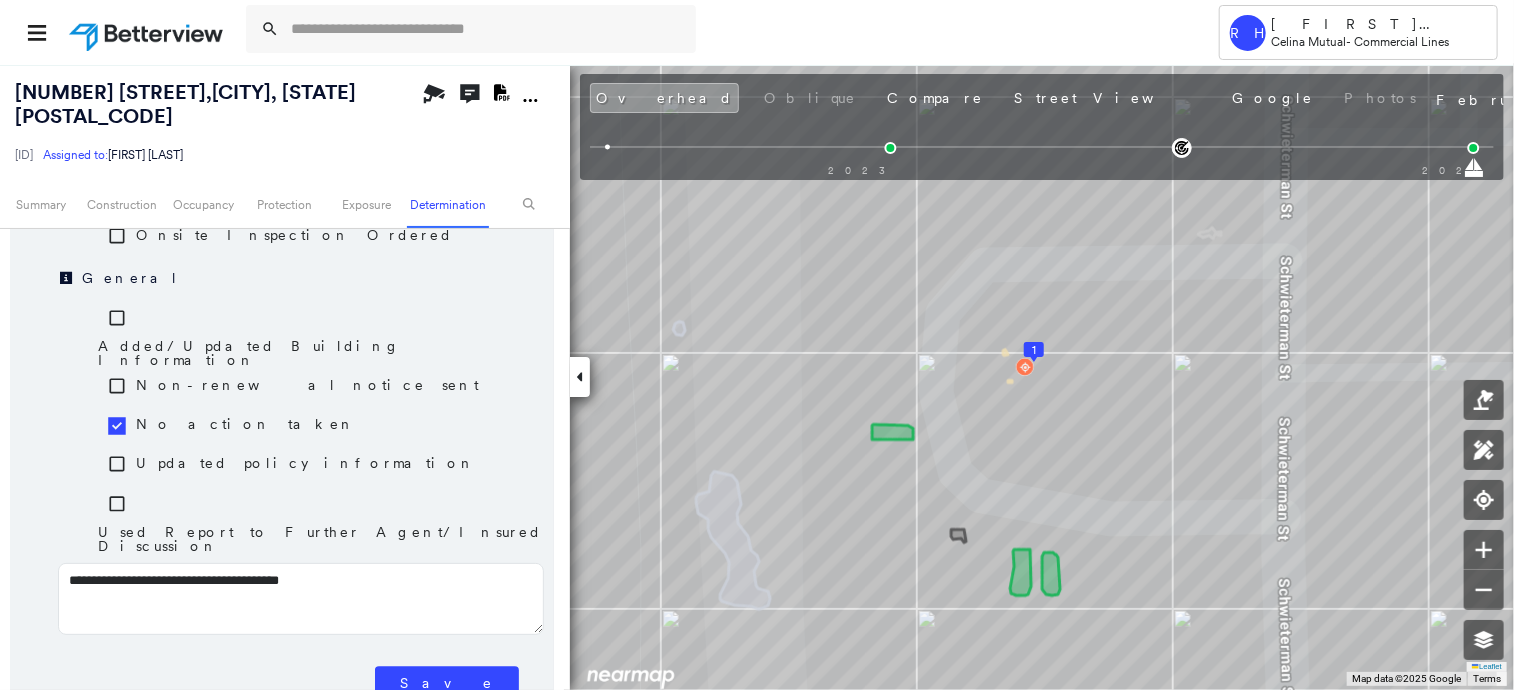 type on "**********" 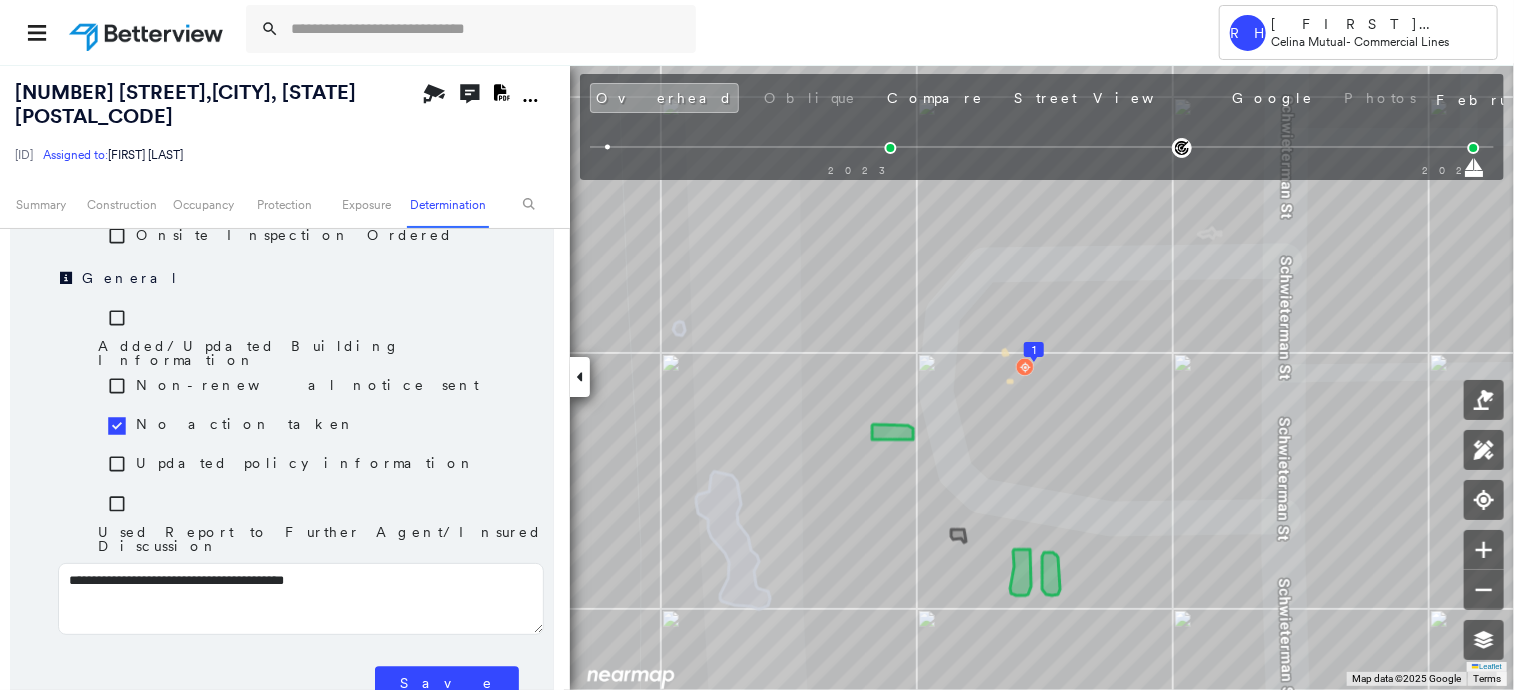 type on "**********" 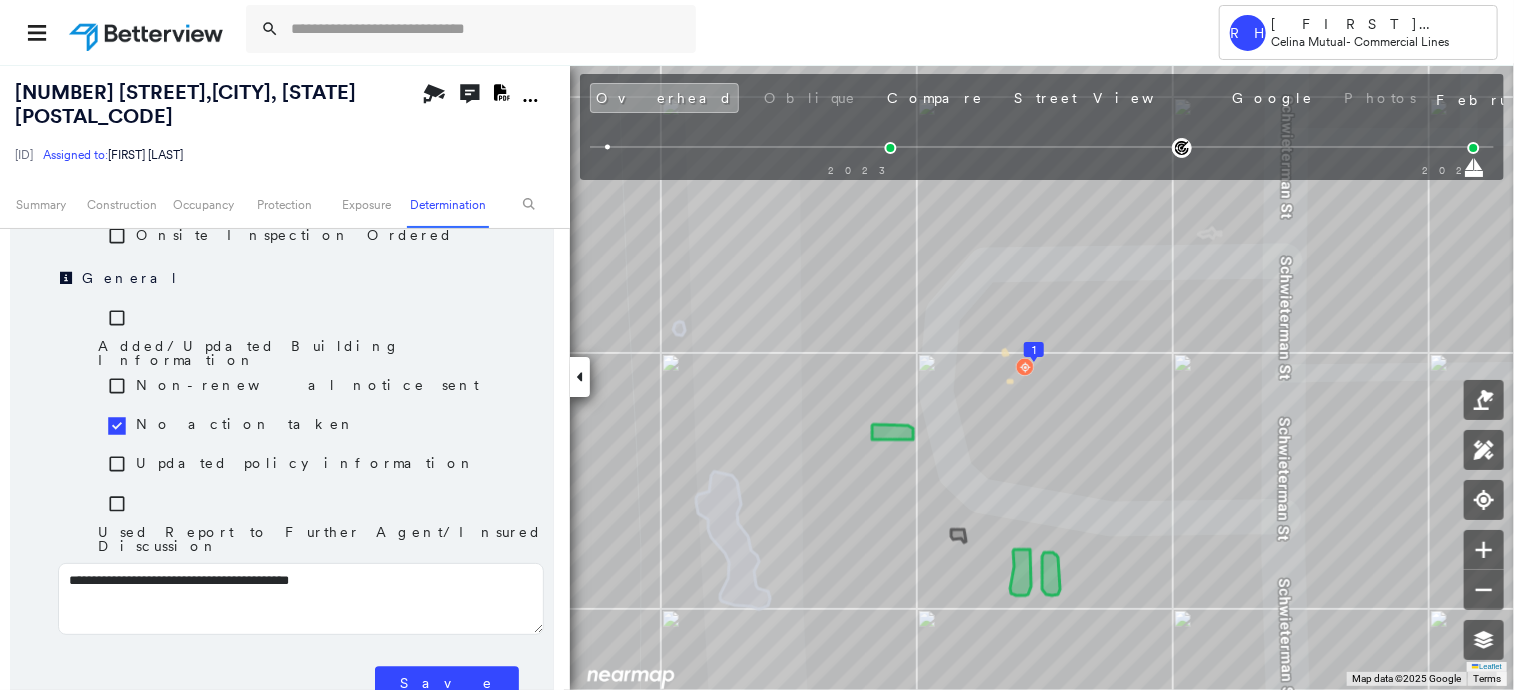 type on "**********" 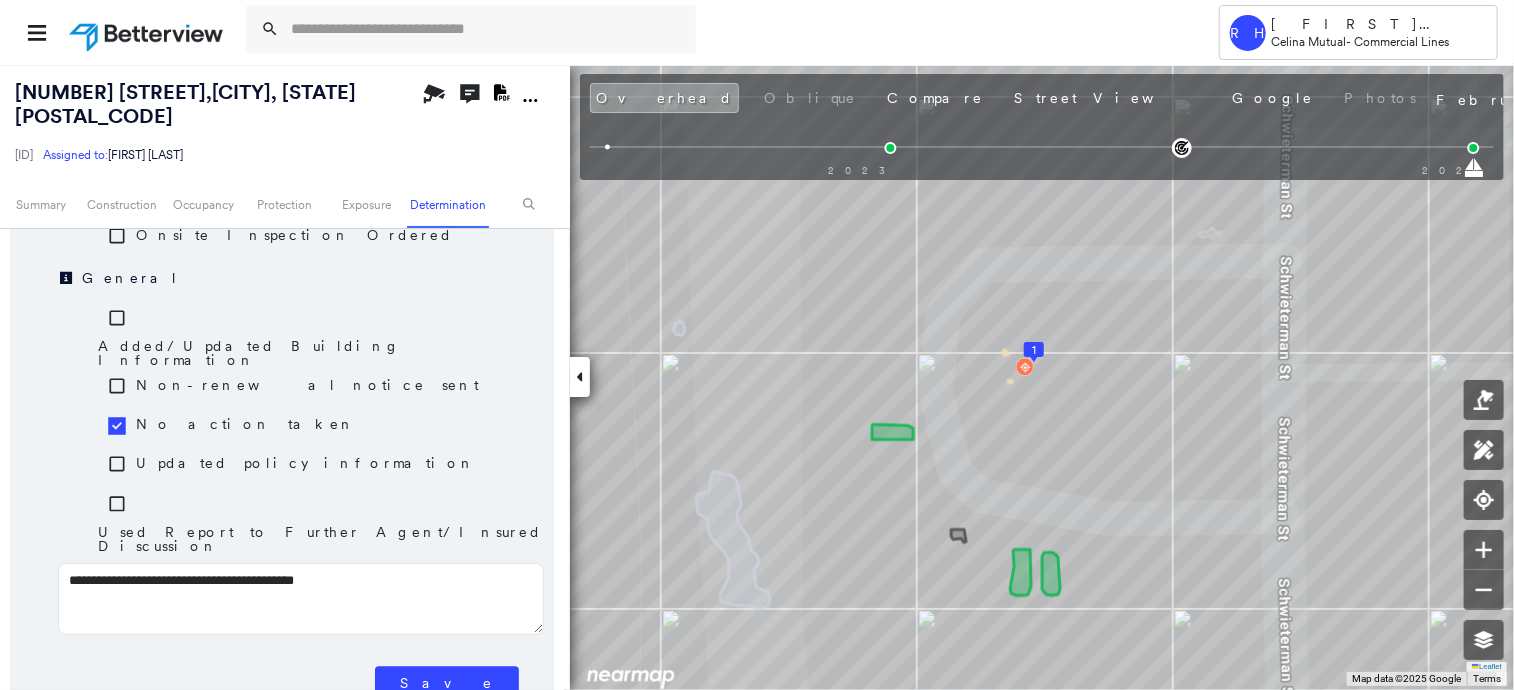 type on "**********" 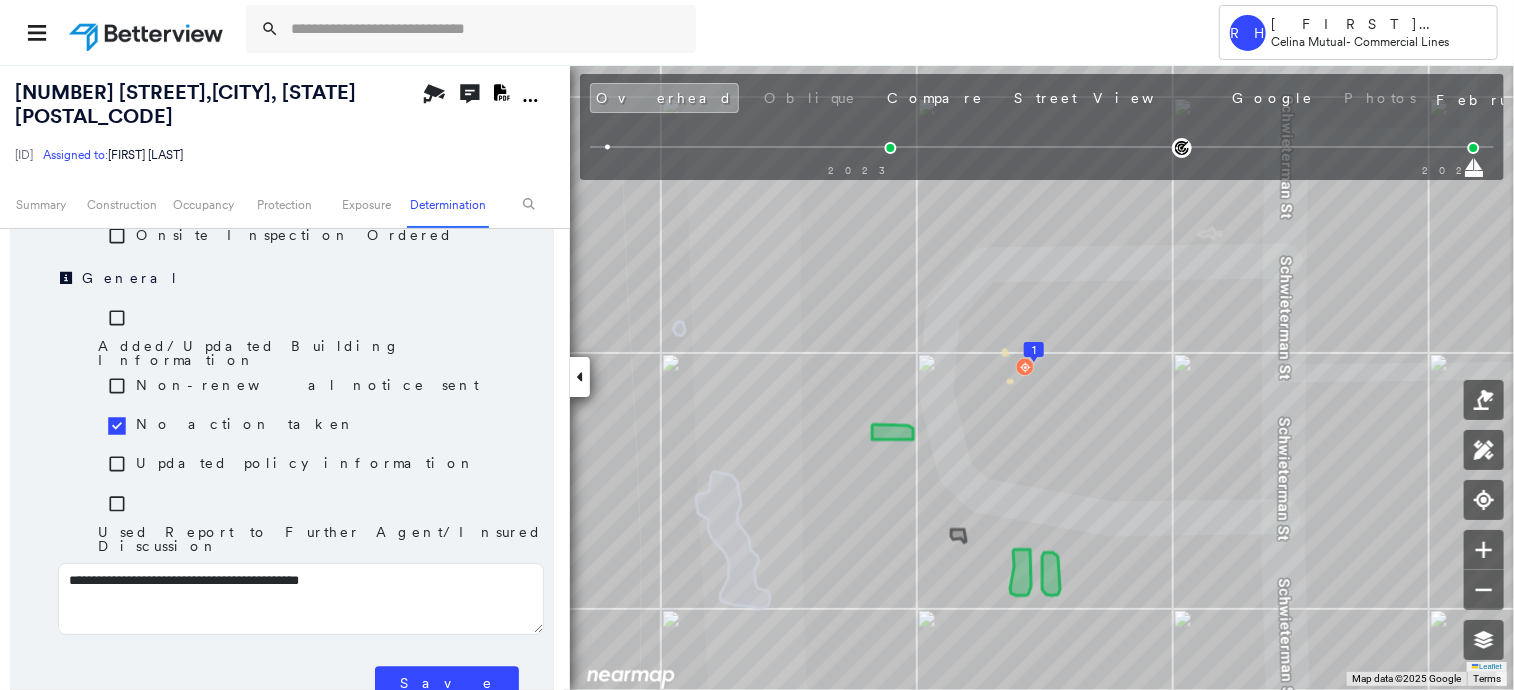 type on "**********" 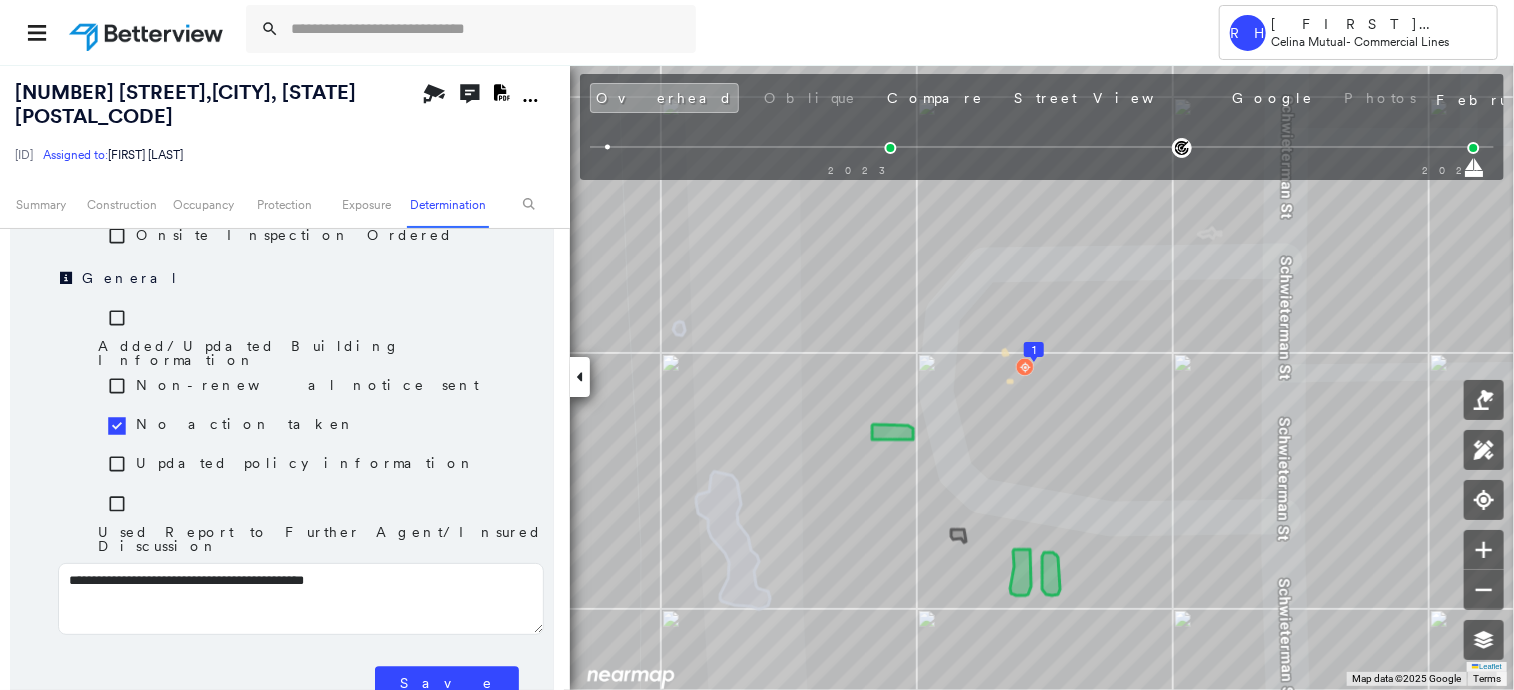 type on "**********" 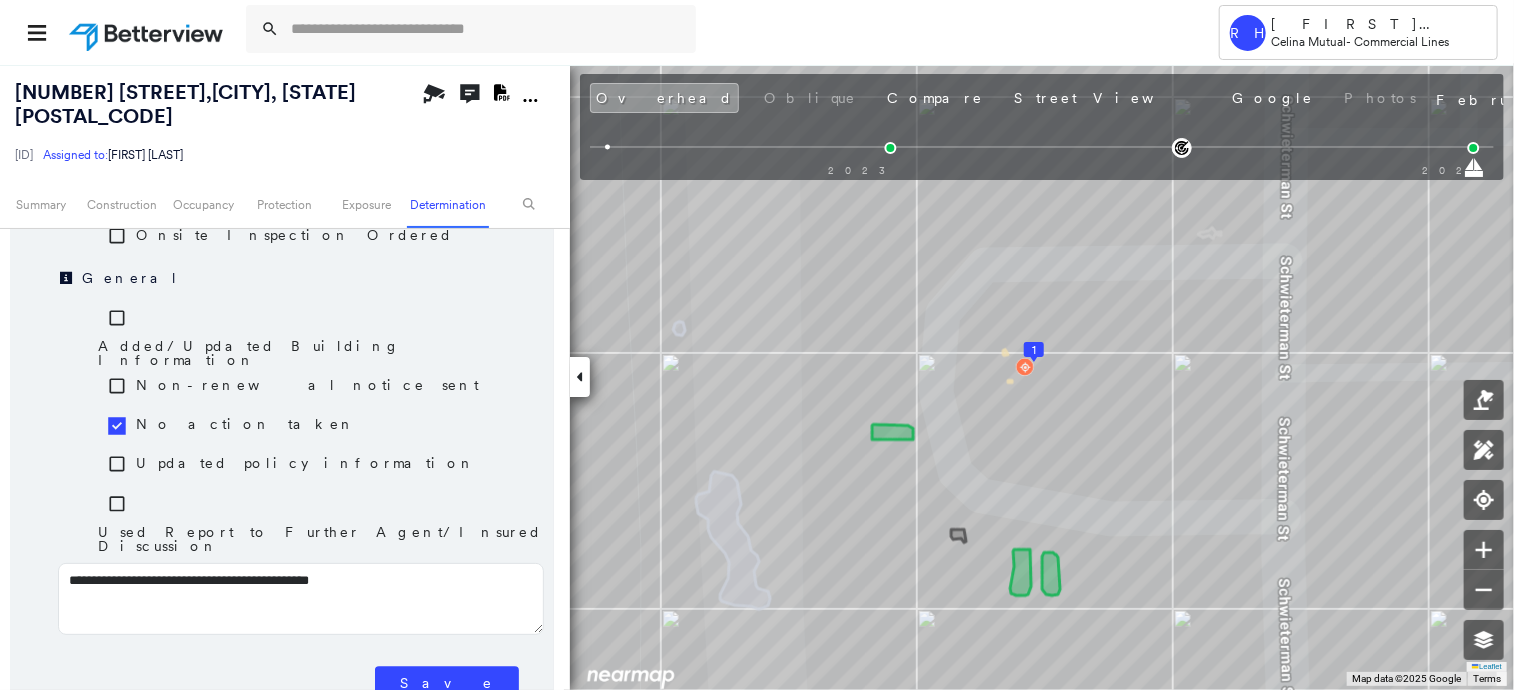 type on "**********" 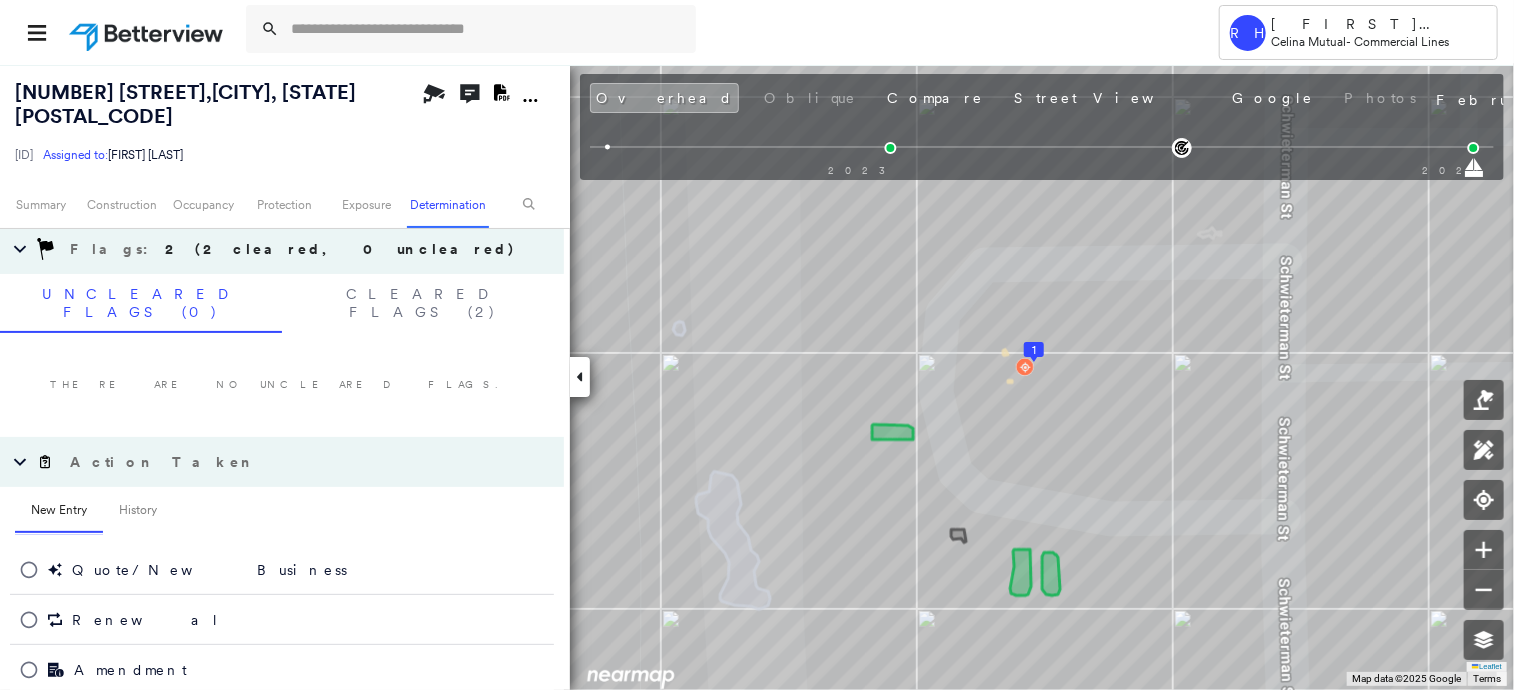 scroll, scrollTop: 1326, scrollLeft: 0, axis: vertical 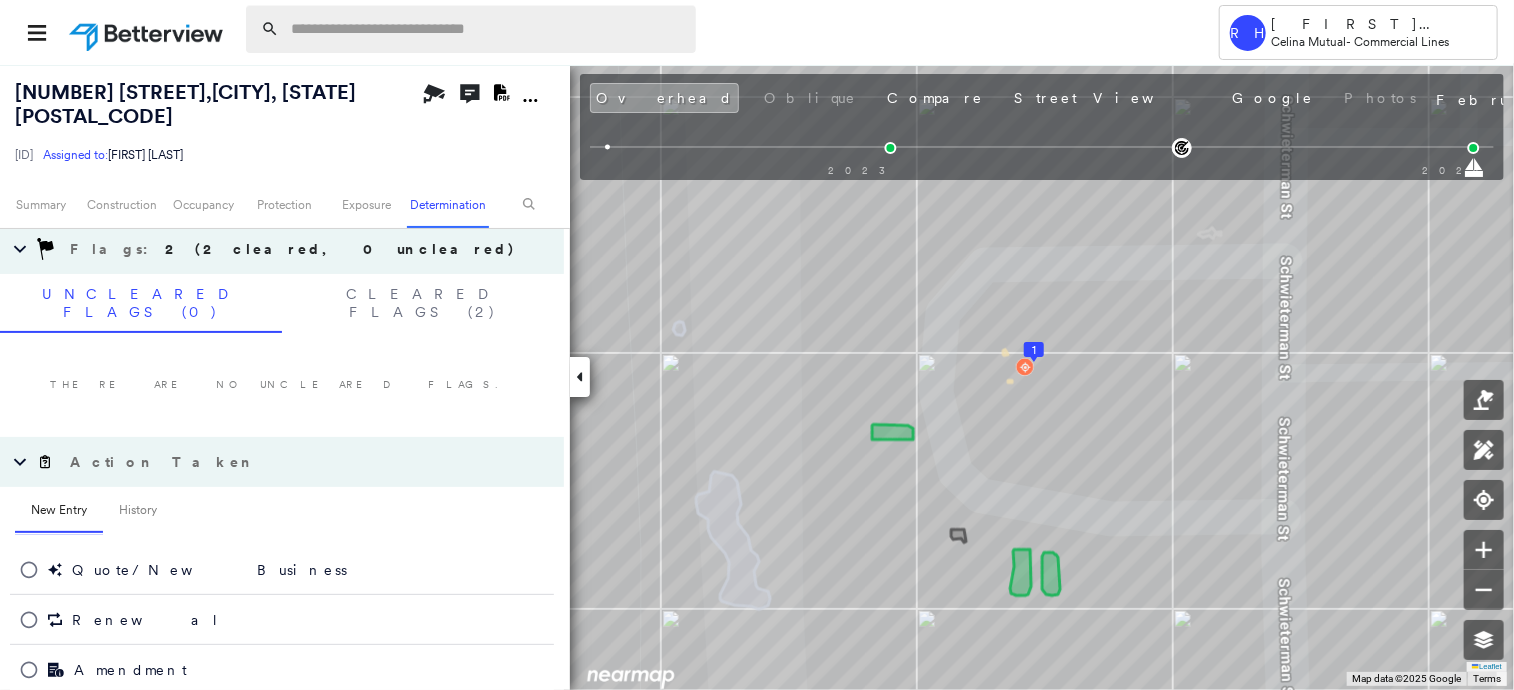 click at bounding box center [487, 29] 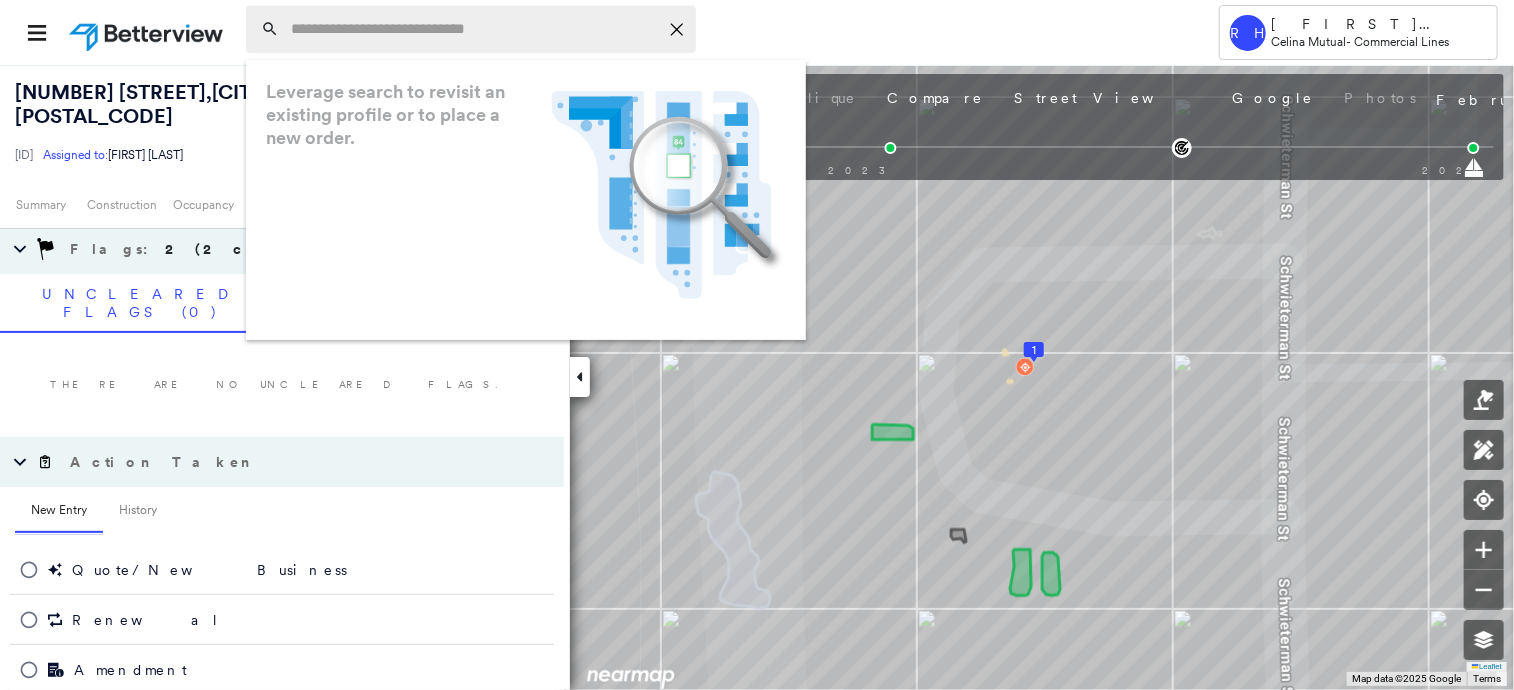 paste on "*********" 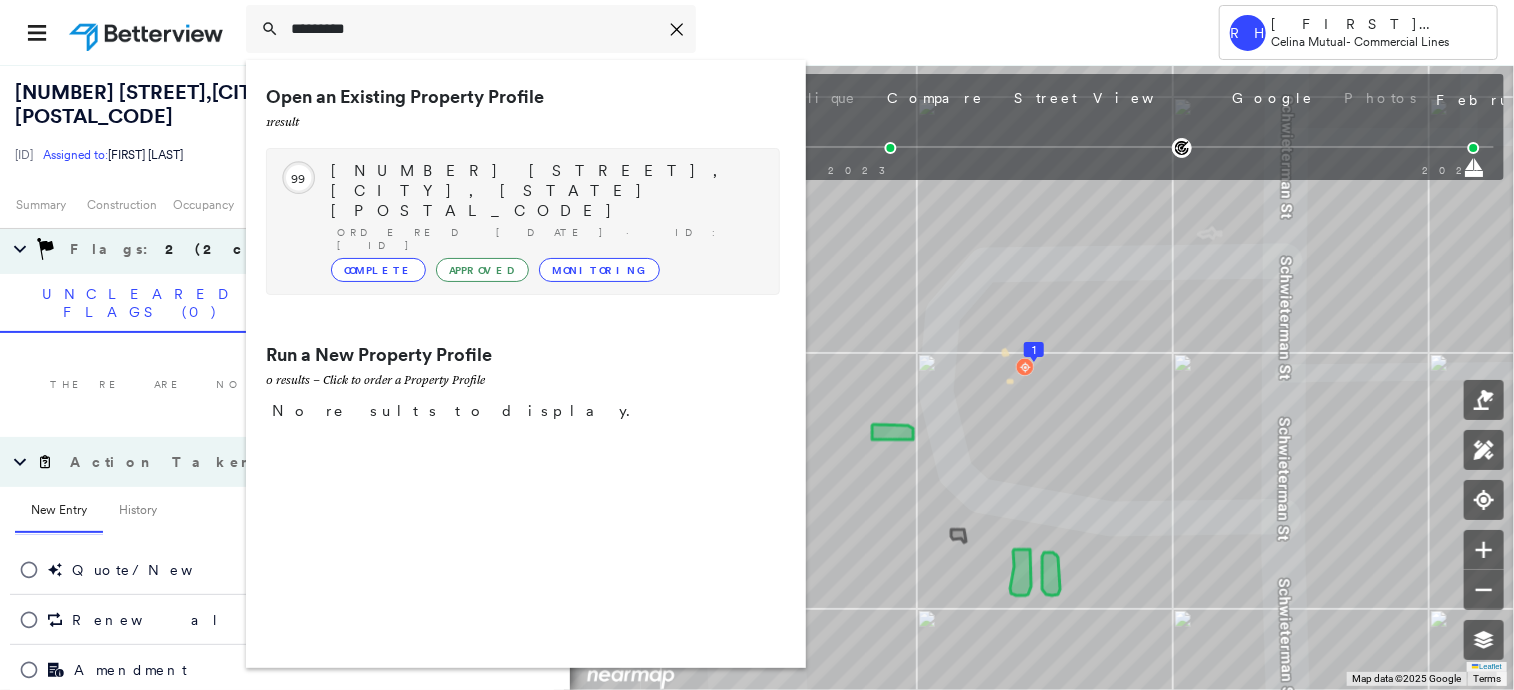 type on "*********" 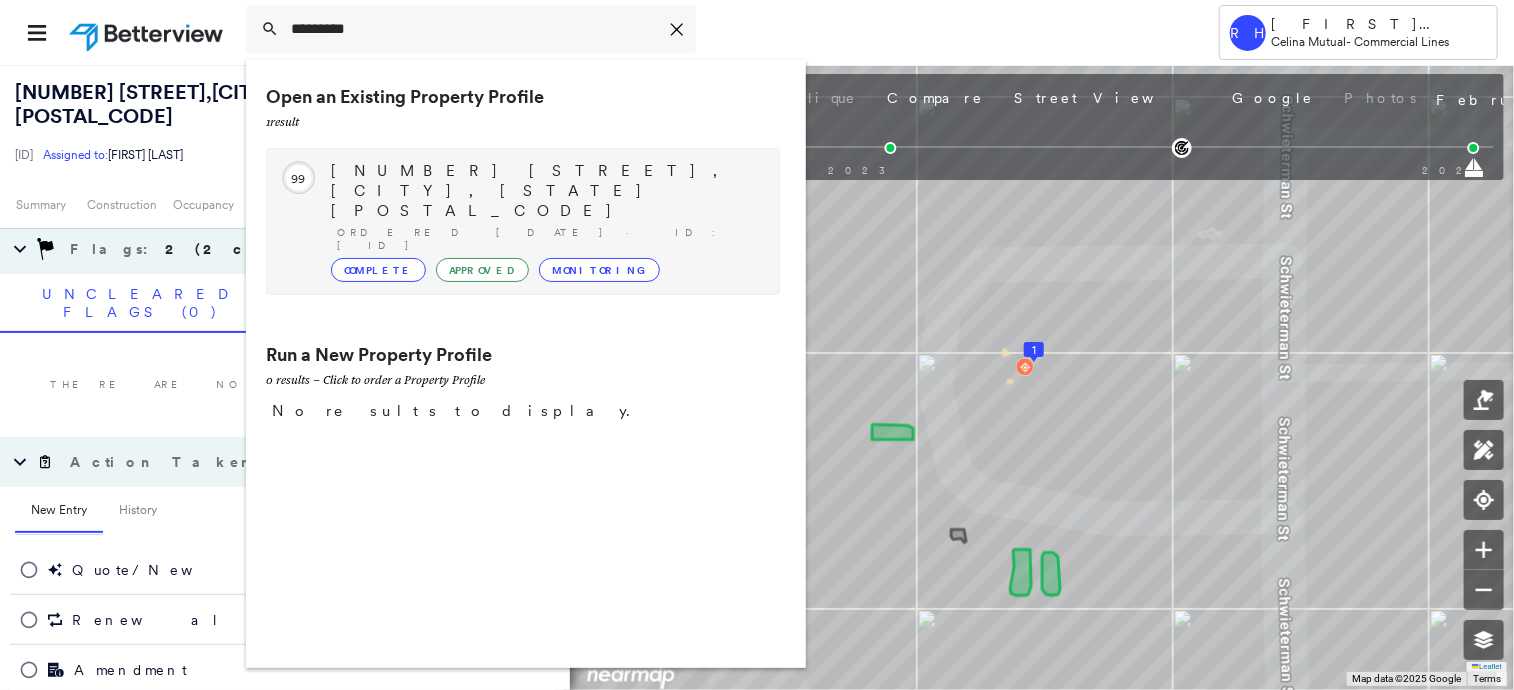 click on "[NUMBER] [STREET], [CITY], [STATE] [POSTAL_CODE]" at bounding box center (545, 191) 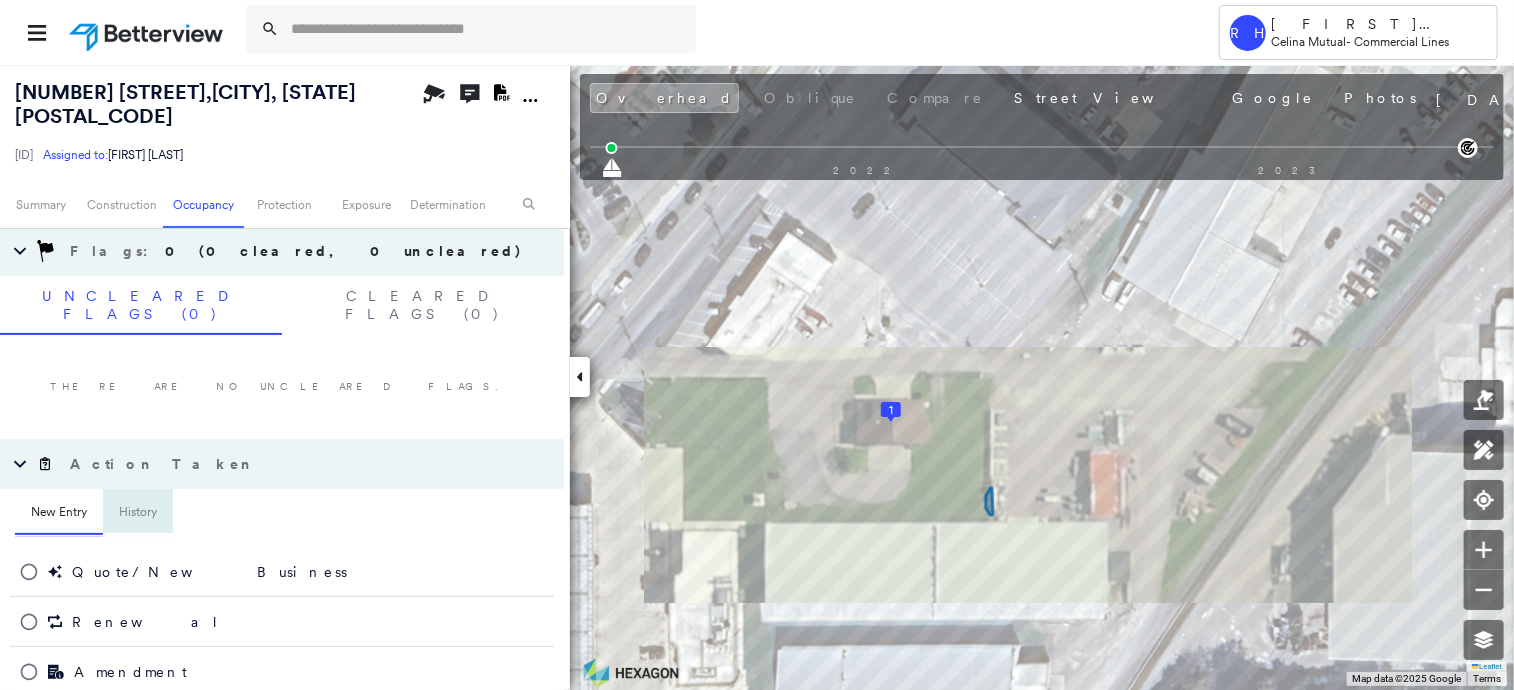 scroll, scrollTop: 1174, scrollLeft: 0, axis: vertical 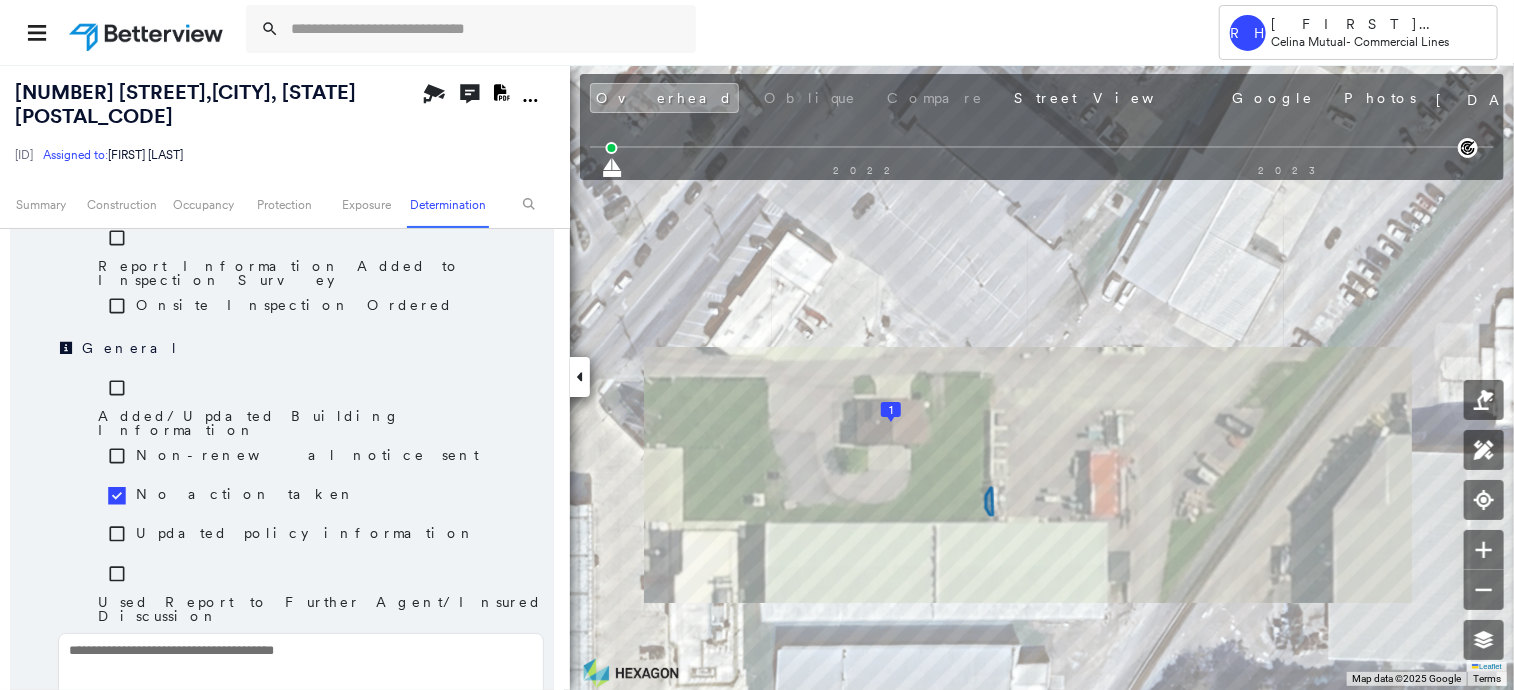 click on "Save" at bounding box center [447, 754] 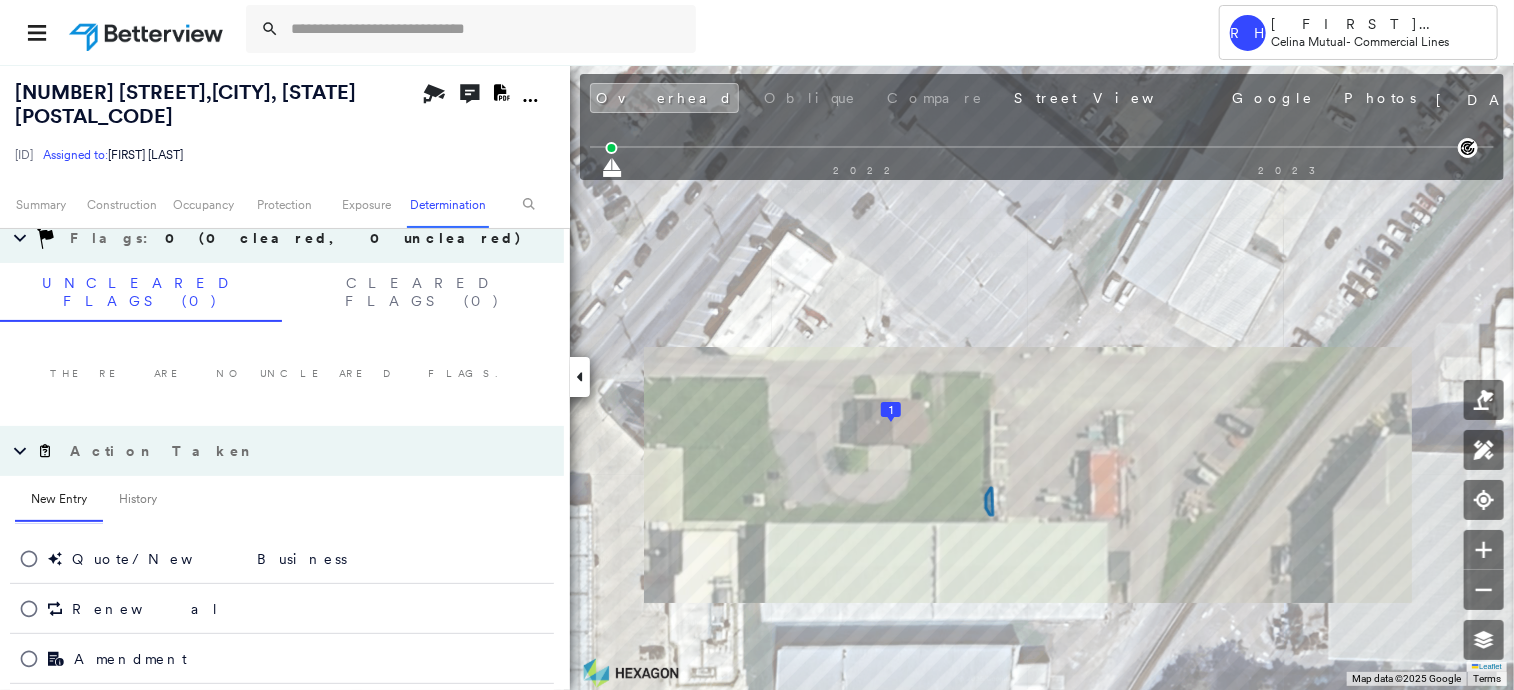 scroll, scrollTop: 1174, scrollLeft: 0, axis: vertical 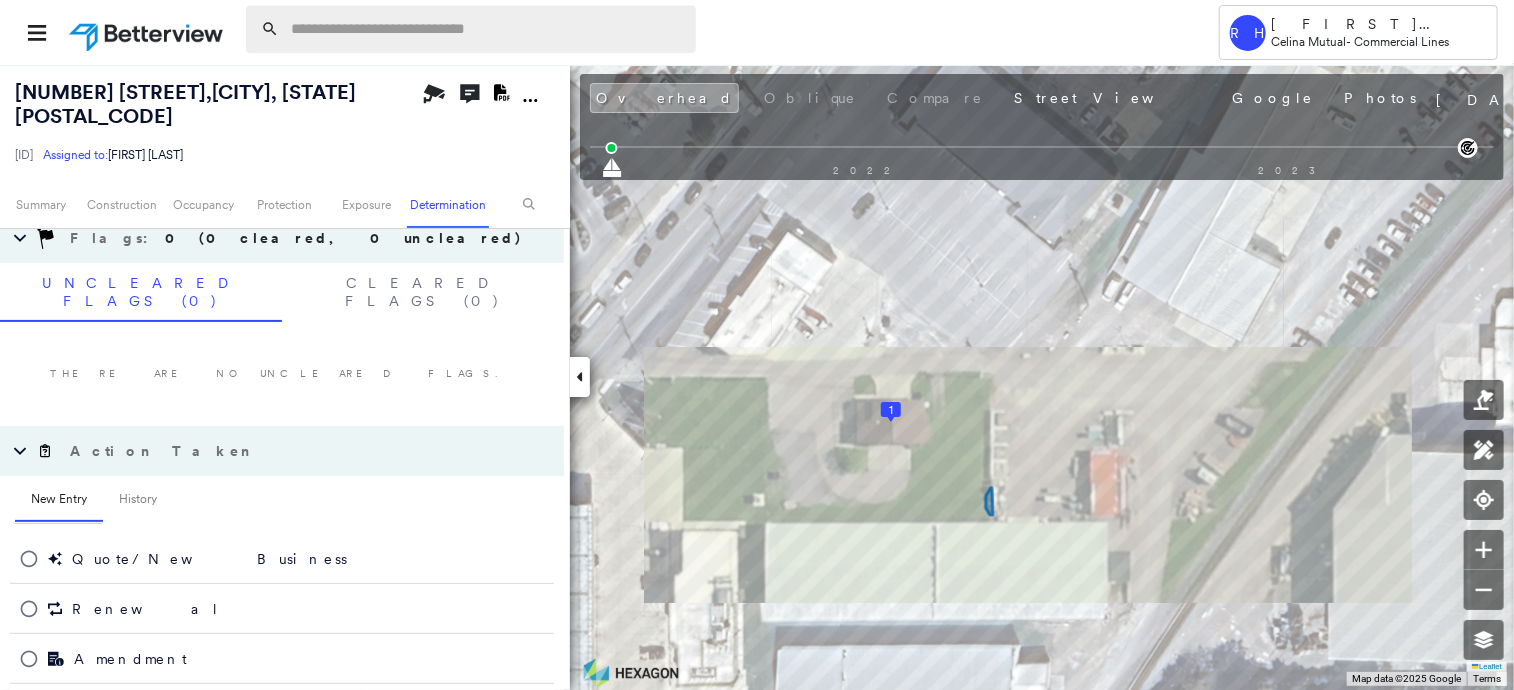 click at bounding box center (487, 29) 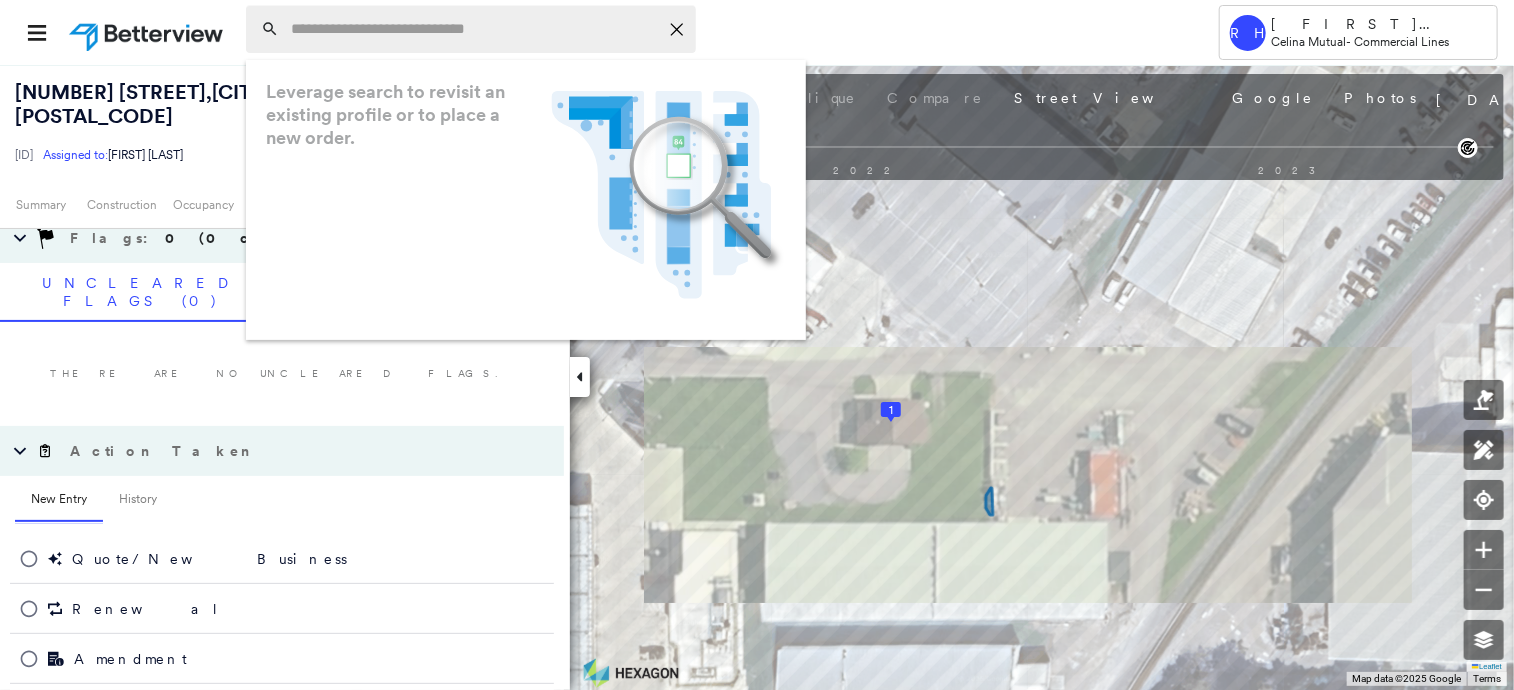 paste on "*********" 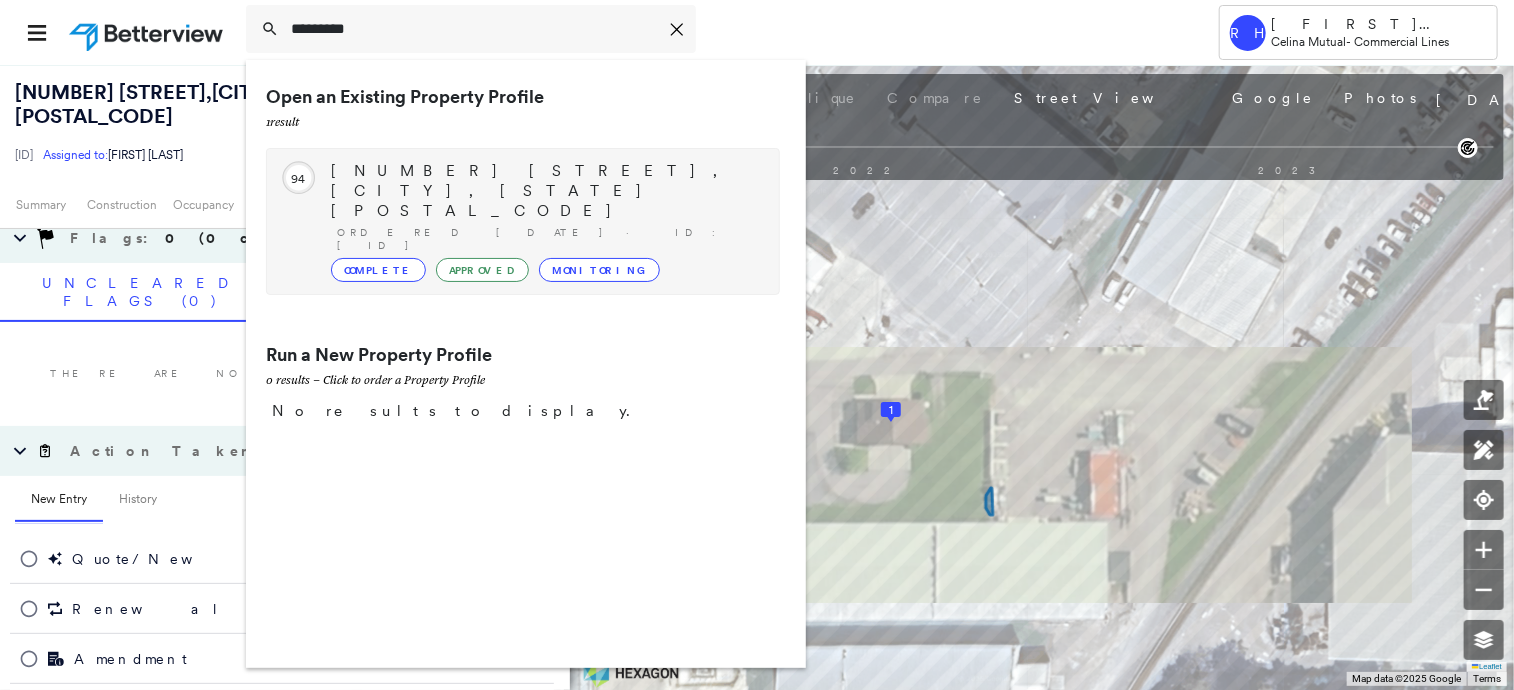 type 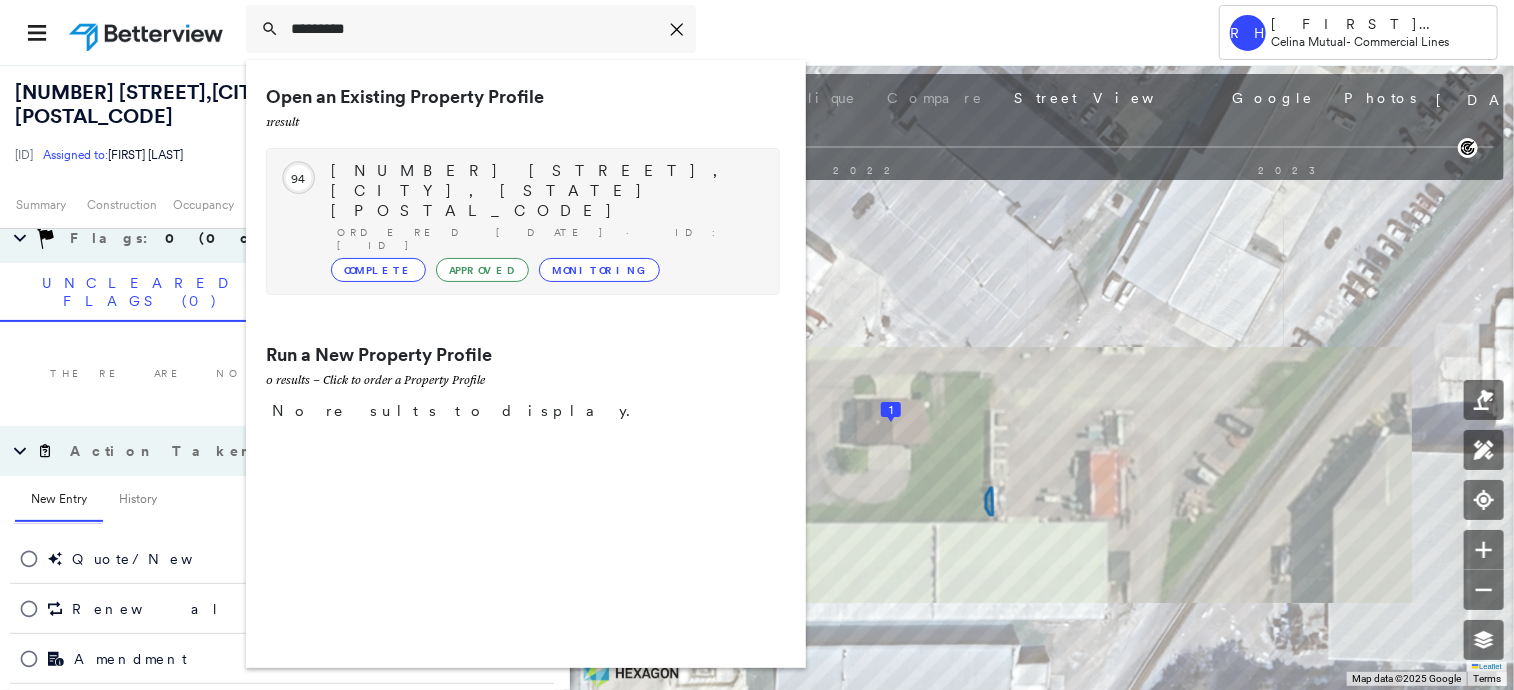 click on "Circled Text Icon 94 [NUMBER] [STREET], [CITY], [STATE] [POSTAL_CODE] Ordered [DATE] · ID: [ID] Complete Approved Monitoring" at bounding box center (523, 221) 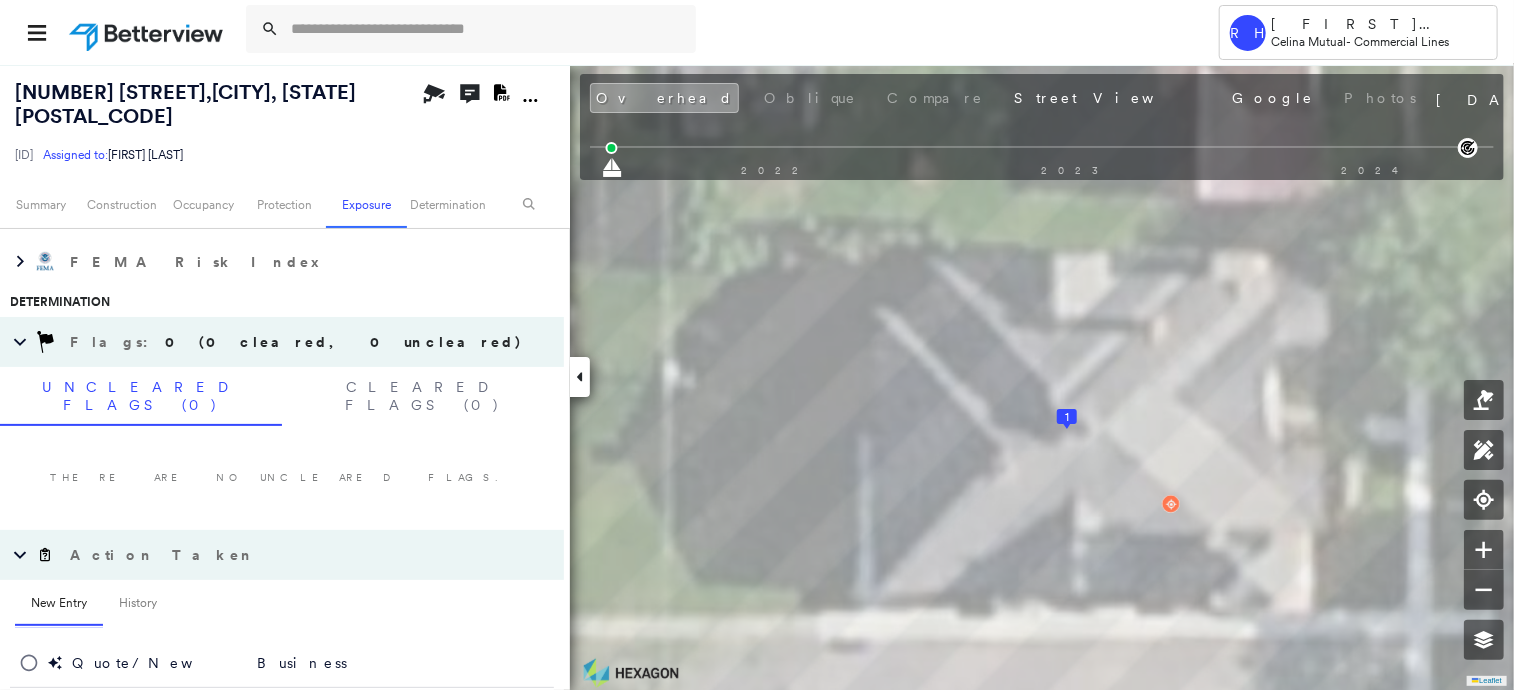 scroll, scrollTop: 1174, scrollLeft: 0, axis: vertical 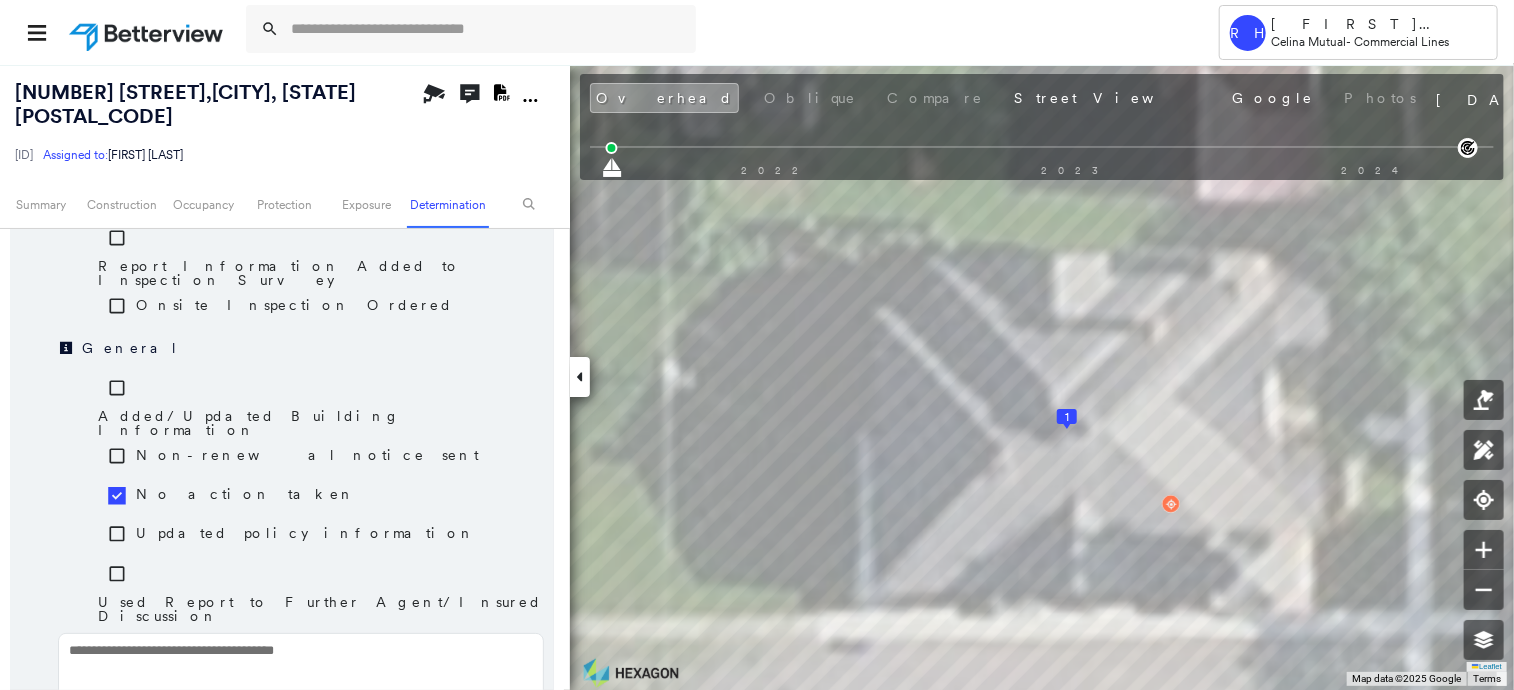 click at bounding box center (301, 669) 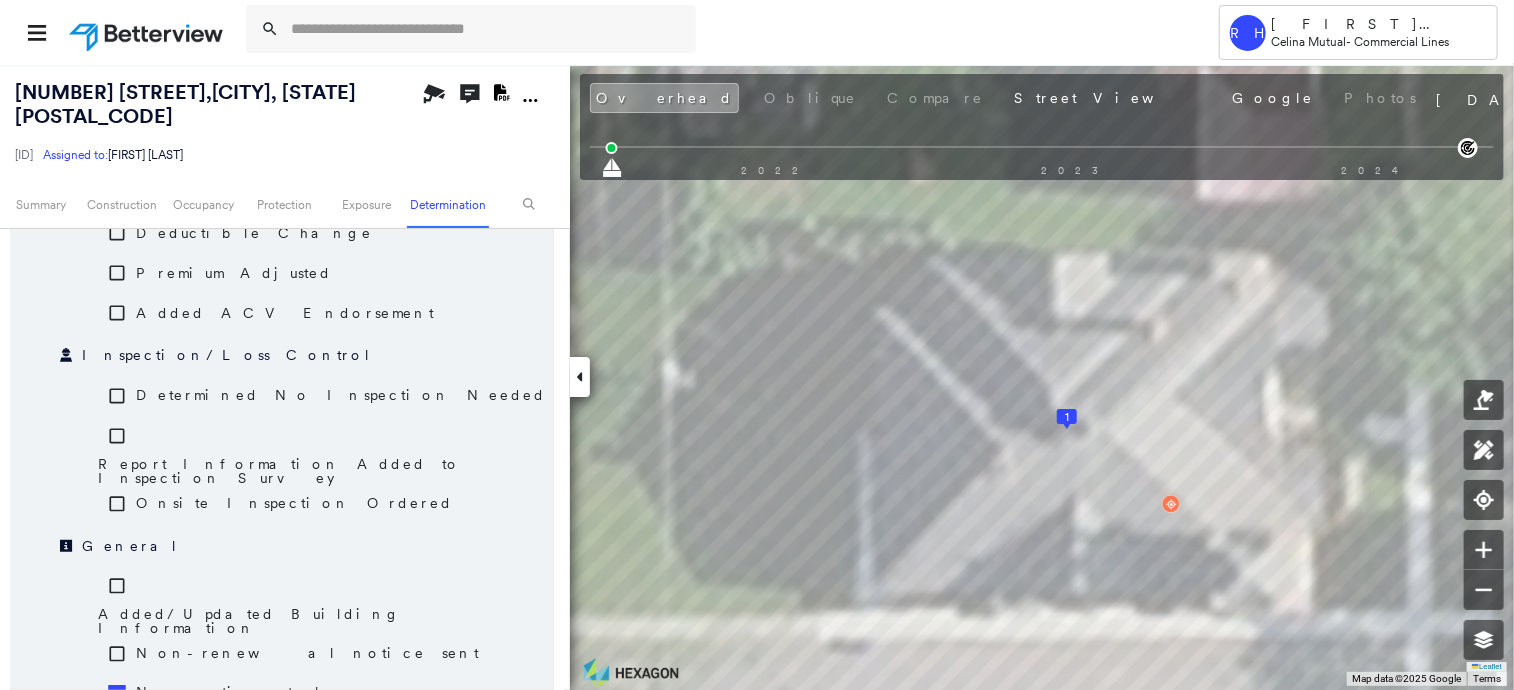 scroll, scrollTop: 1874, scrollLeft: 0, axis: vertical 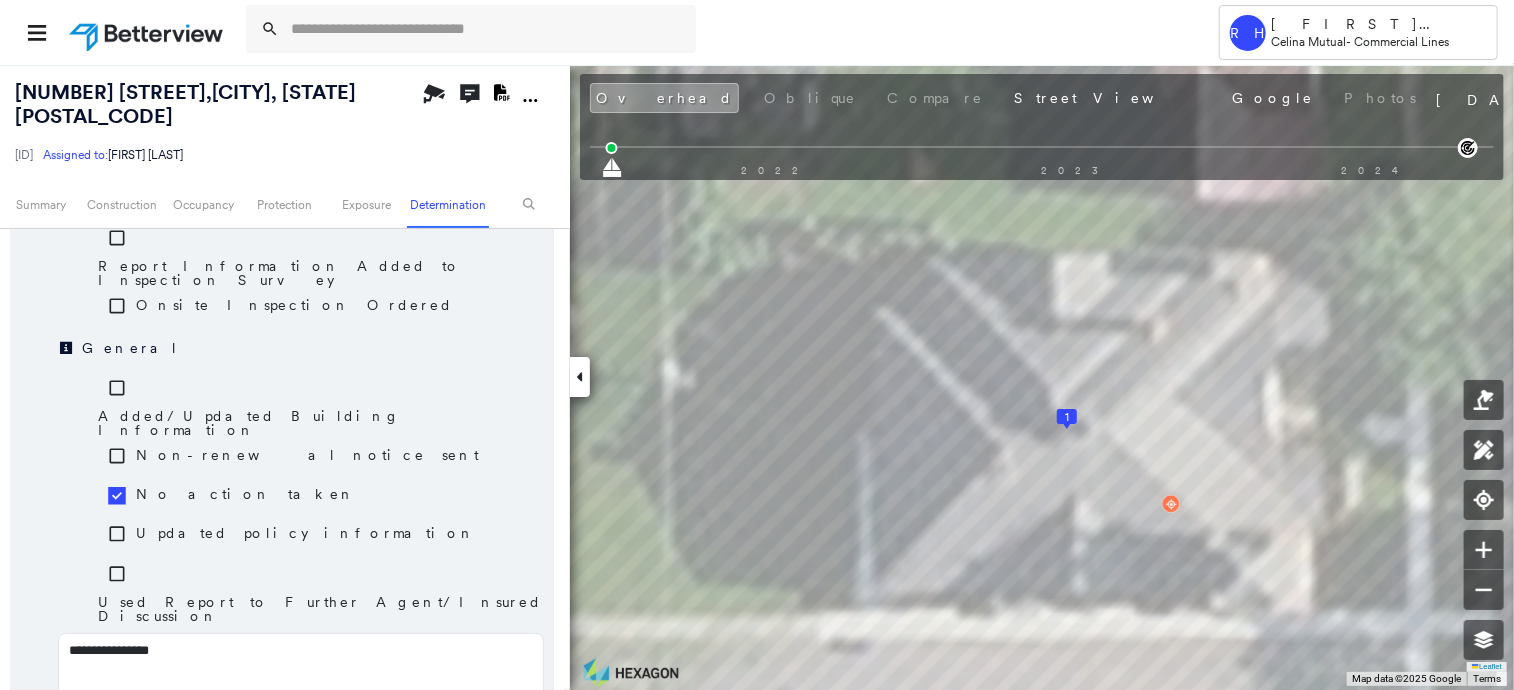 click on "Save" at bounding box center (447, 754) 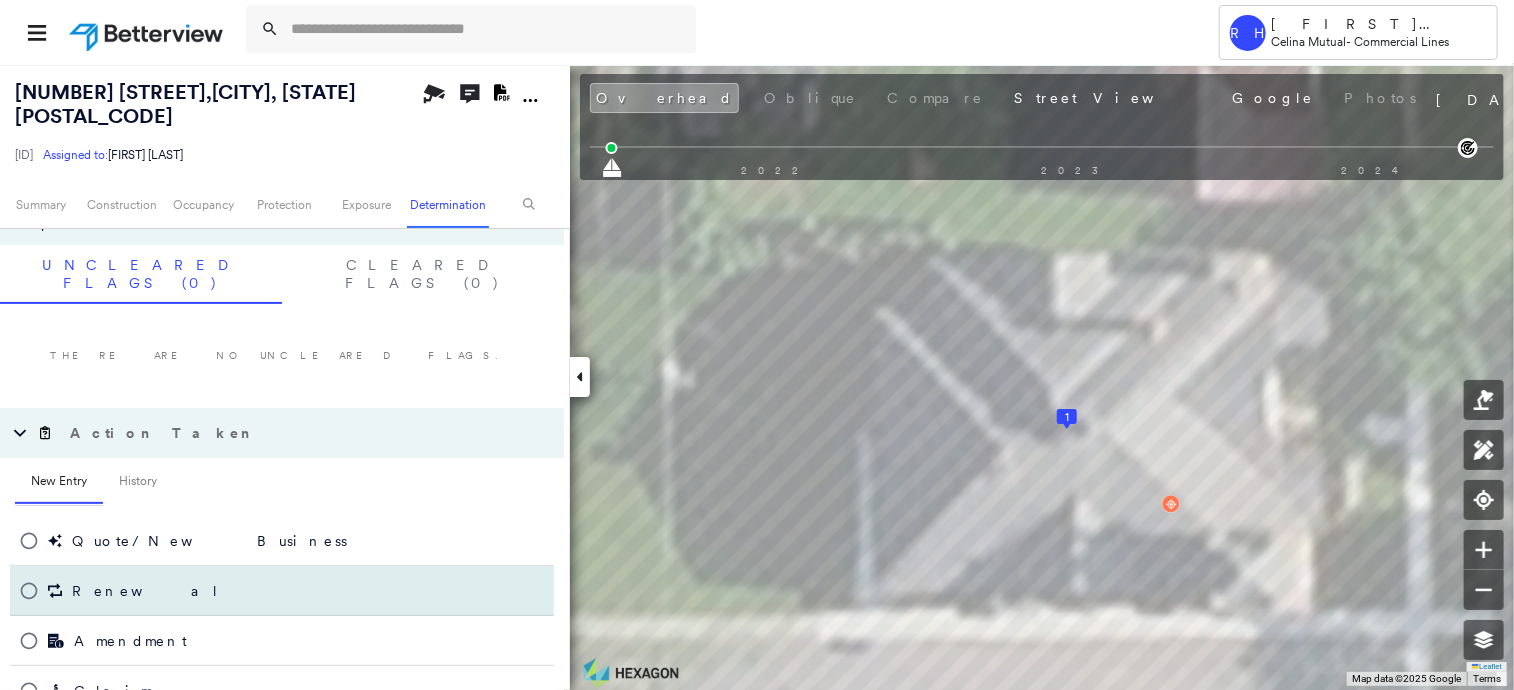 scroll, scrollTop: 1174, scrollLeft: 0, axis: vertical 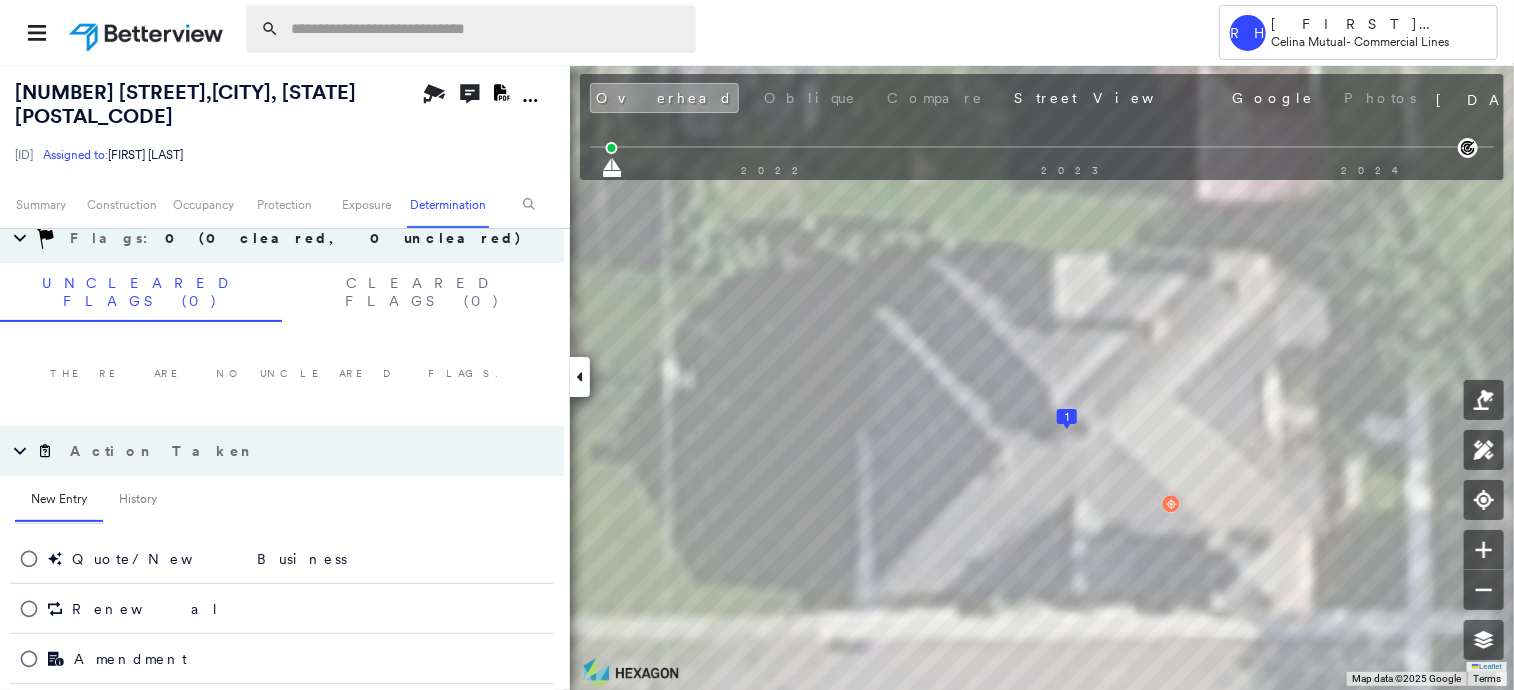 click at bounding box center (487, 29) 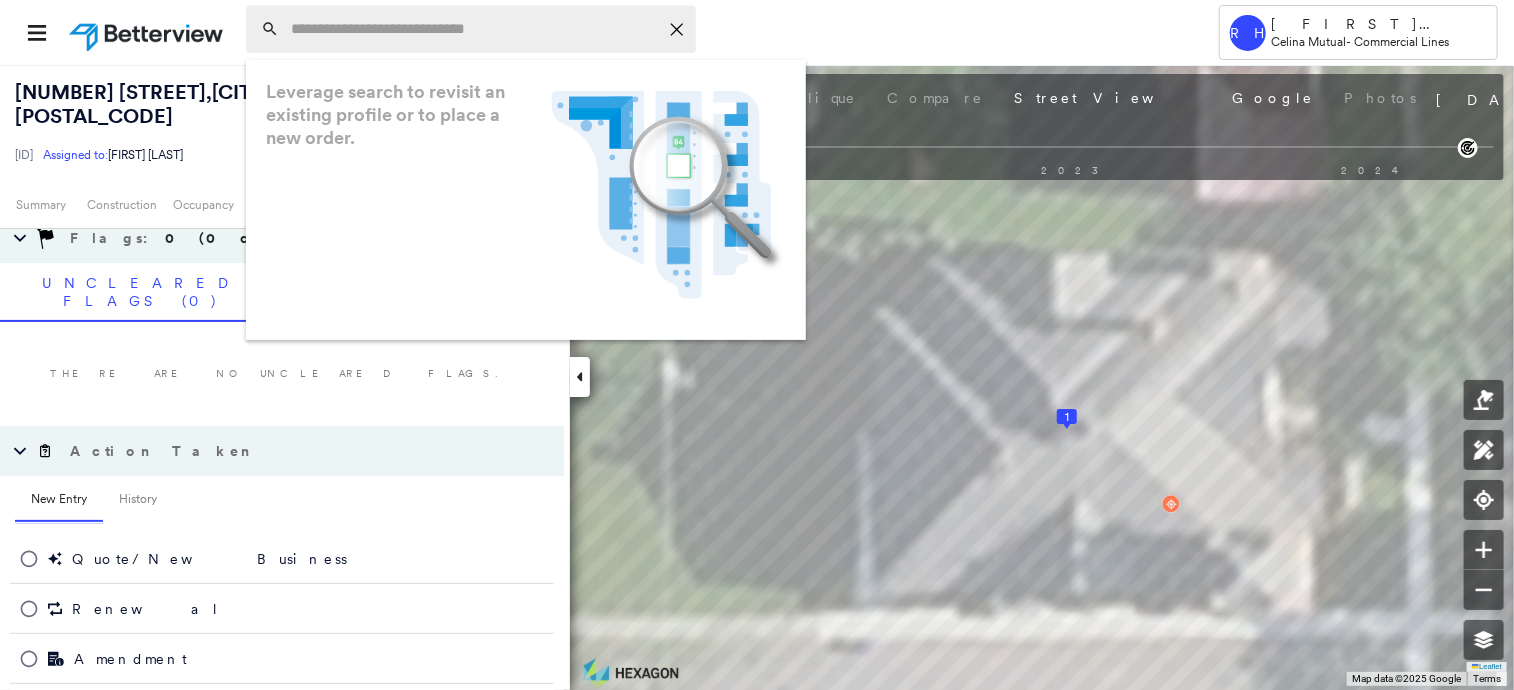 paste on "*********" 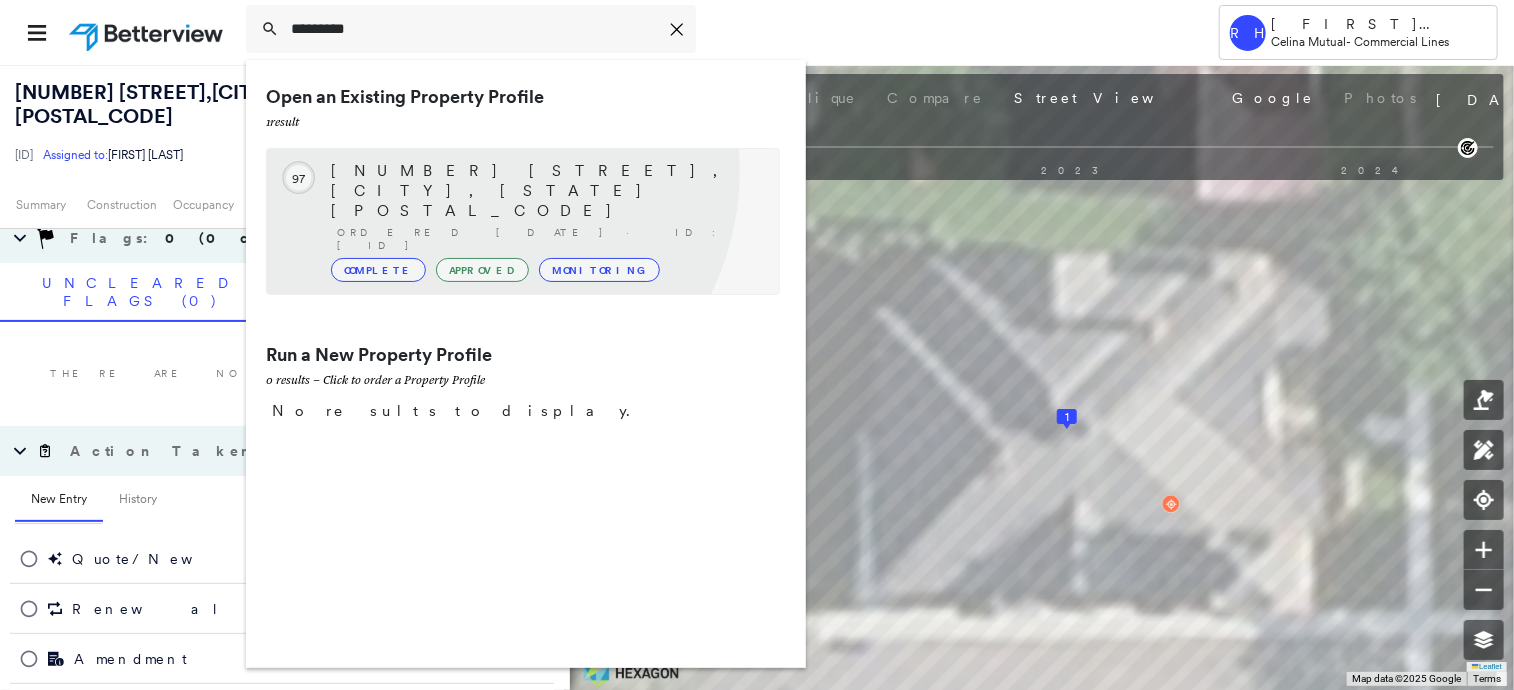 click on "[NUMBER] [STREET], [CITY], [STATE] [POSTAL_CODE]" at bounding box center [545, 191] 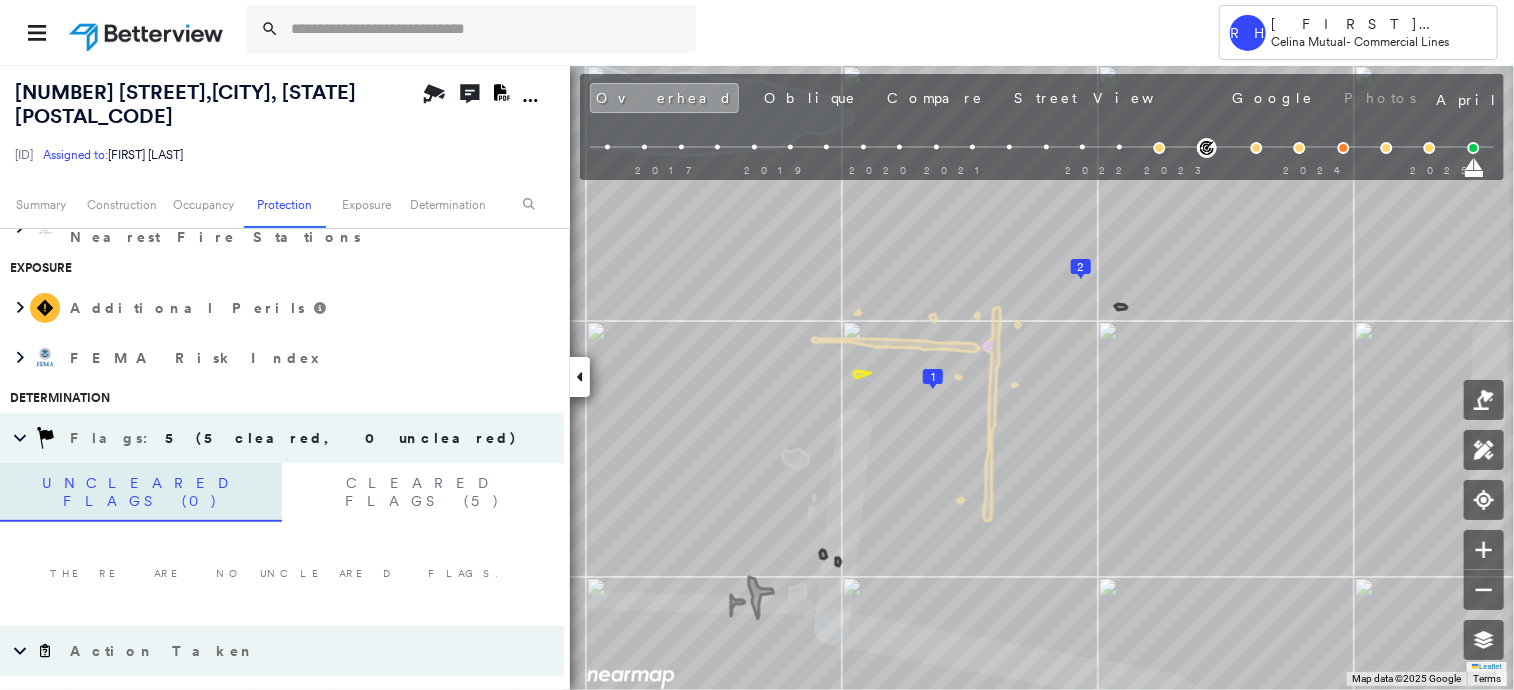 scroll, scrollTop: 1174, scrollLeft: 0, axis: vertical 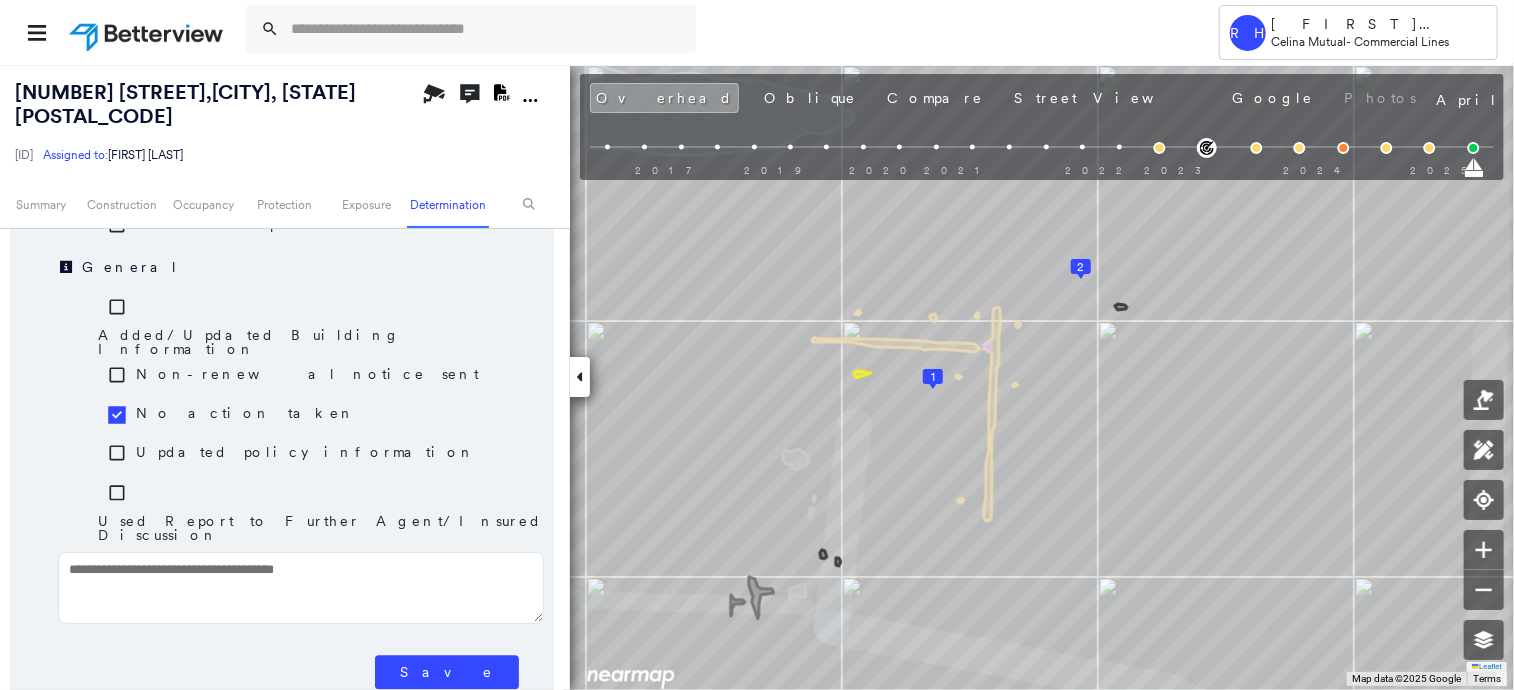 click on "Save" at bounding box center [447, 673] 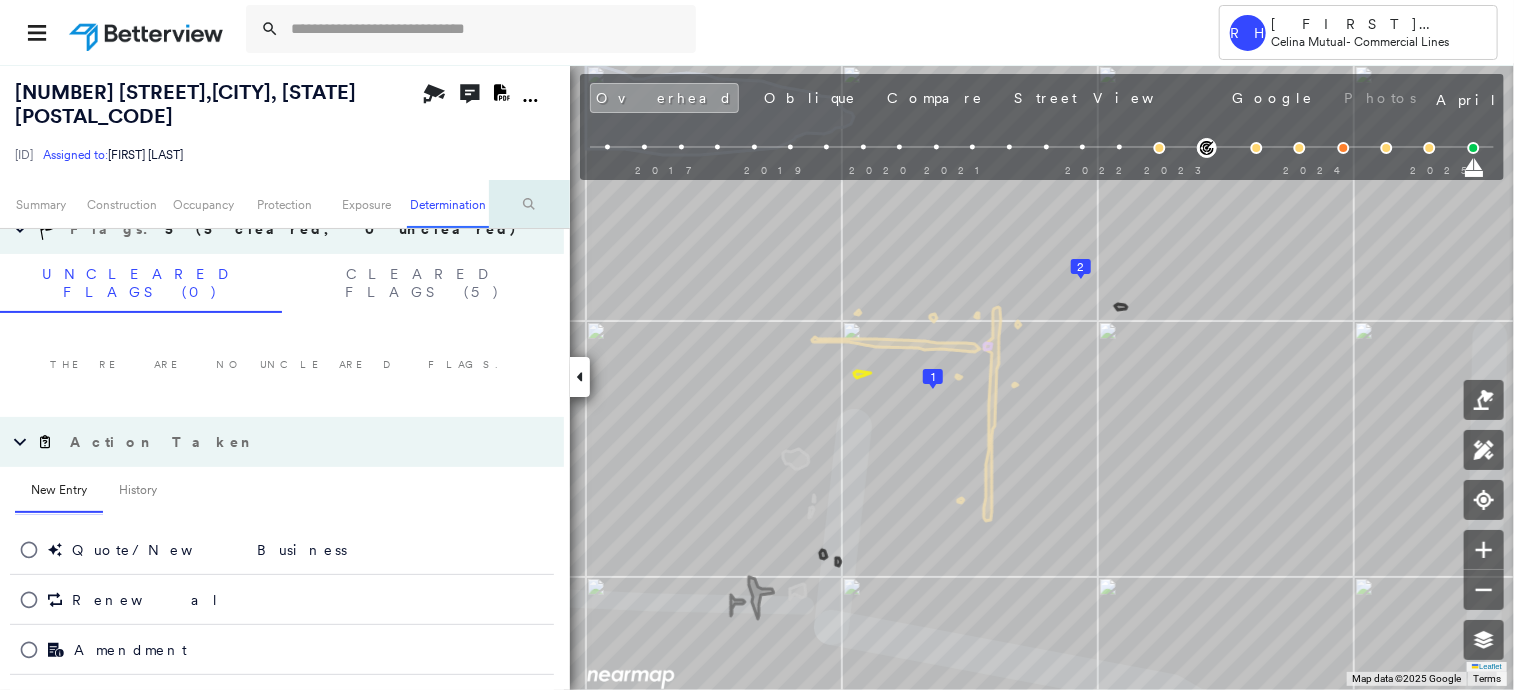 scroll, scrollTop: 1174, scrollLeft: 0, axis: vertical 